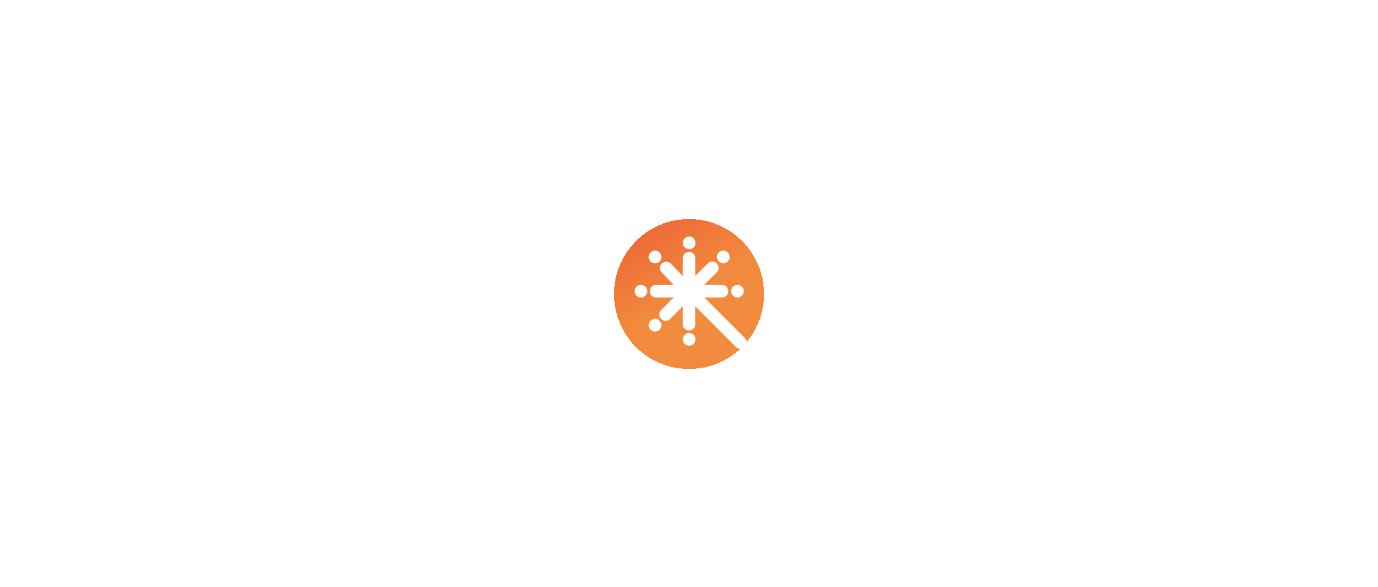scroll, scrollTop: 0, scrollLeft: 0, axis: both 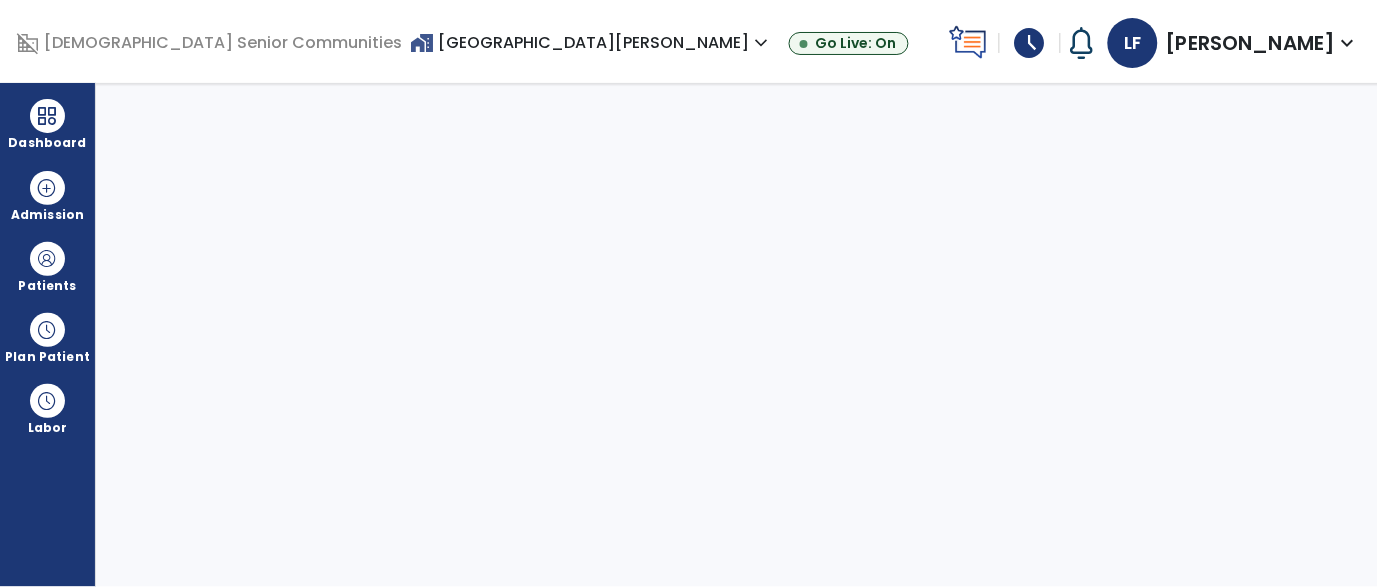 select on "****" 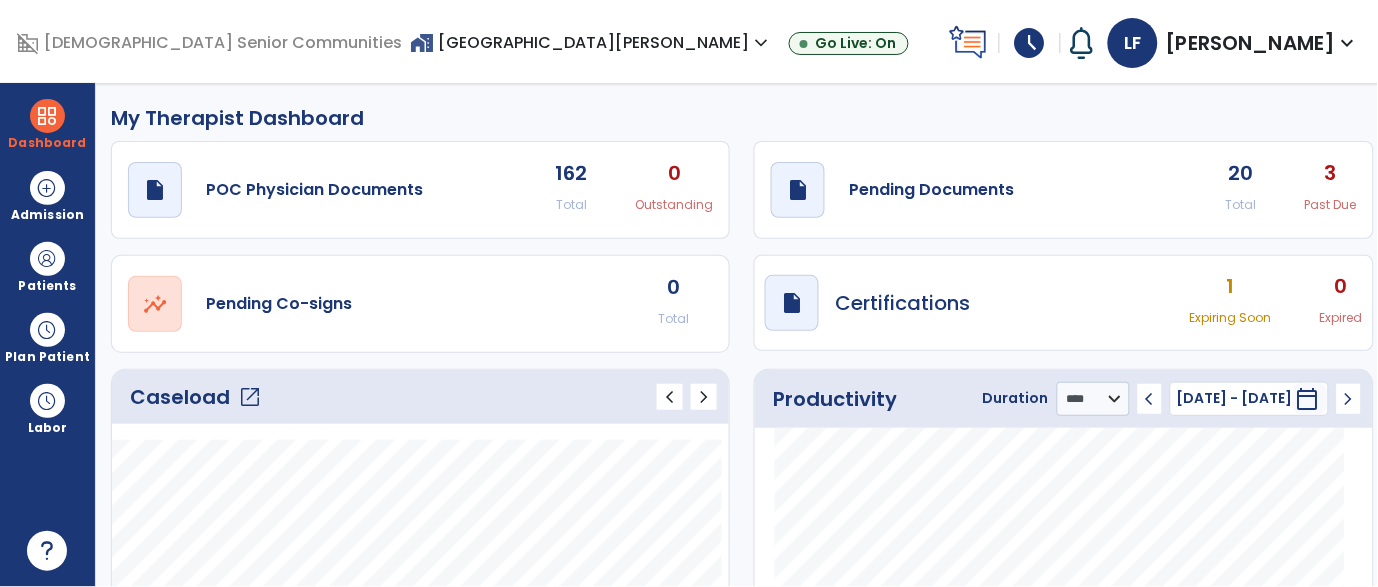 click on "open_in_new" 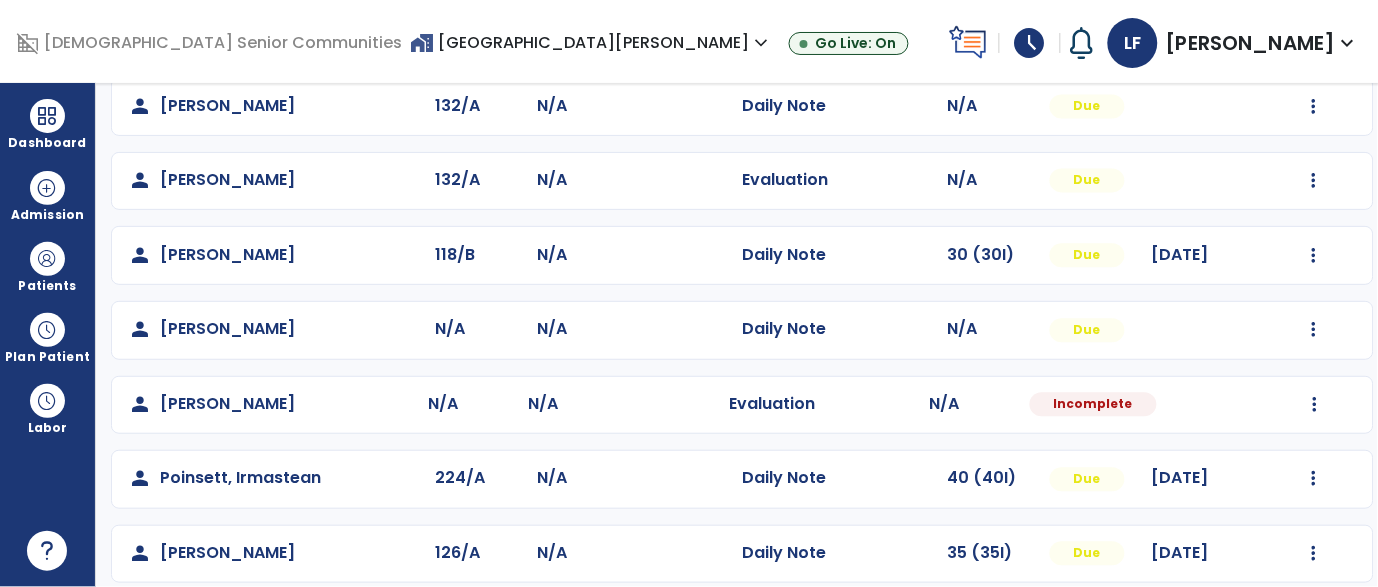 scroll, scrollTop: 948, scrollLeft: 0, axis: vertical 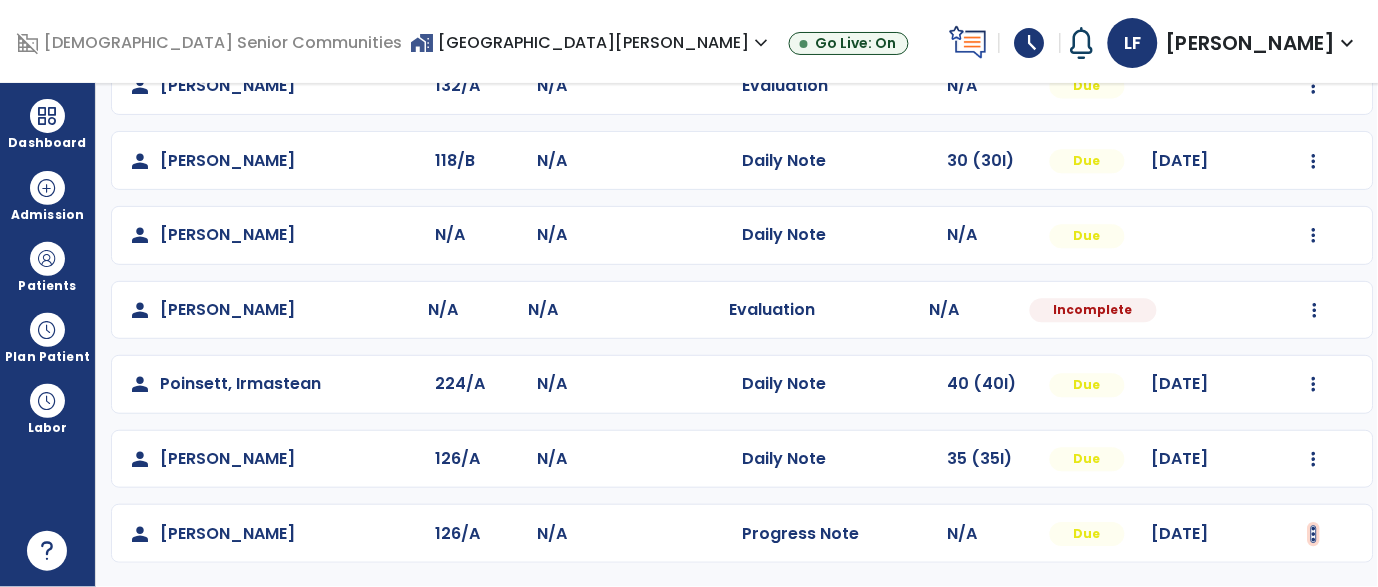click at bounding box center (1314, -659) 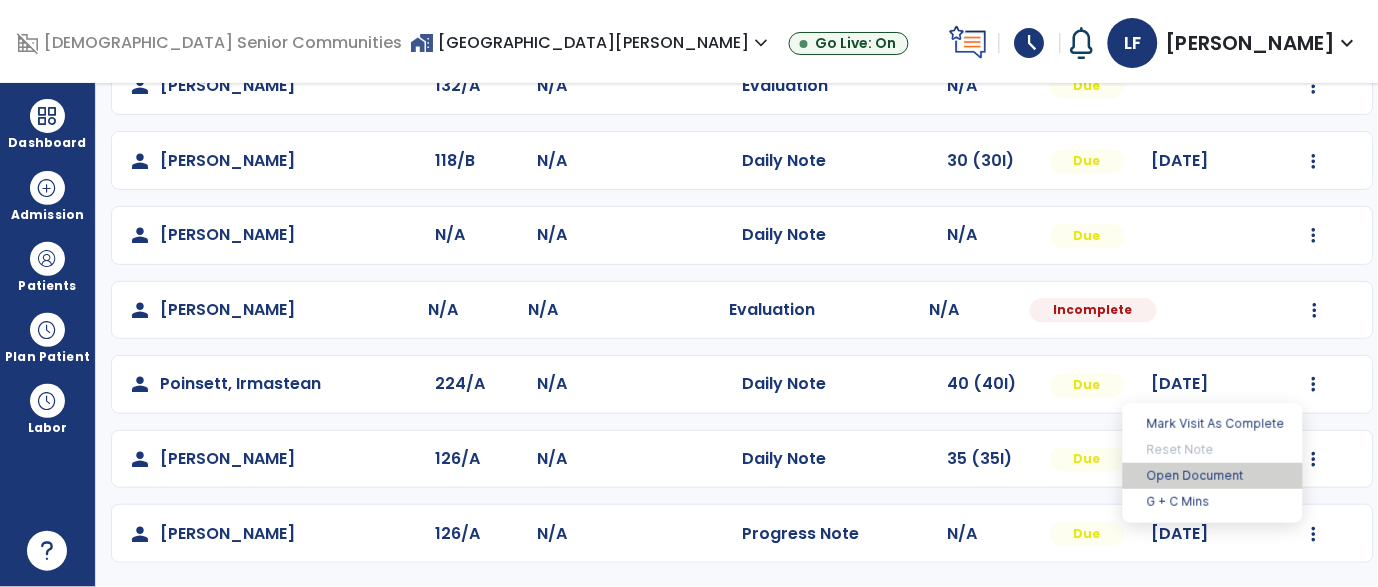 click on "Open Document" at bounding box center [1213, 476] 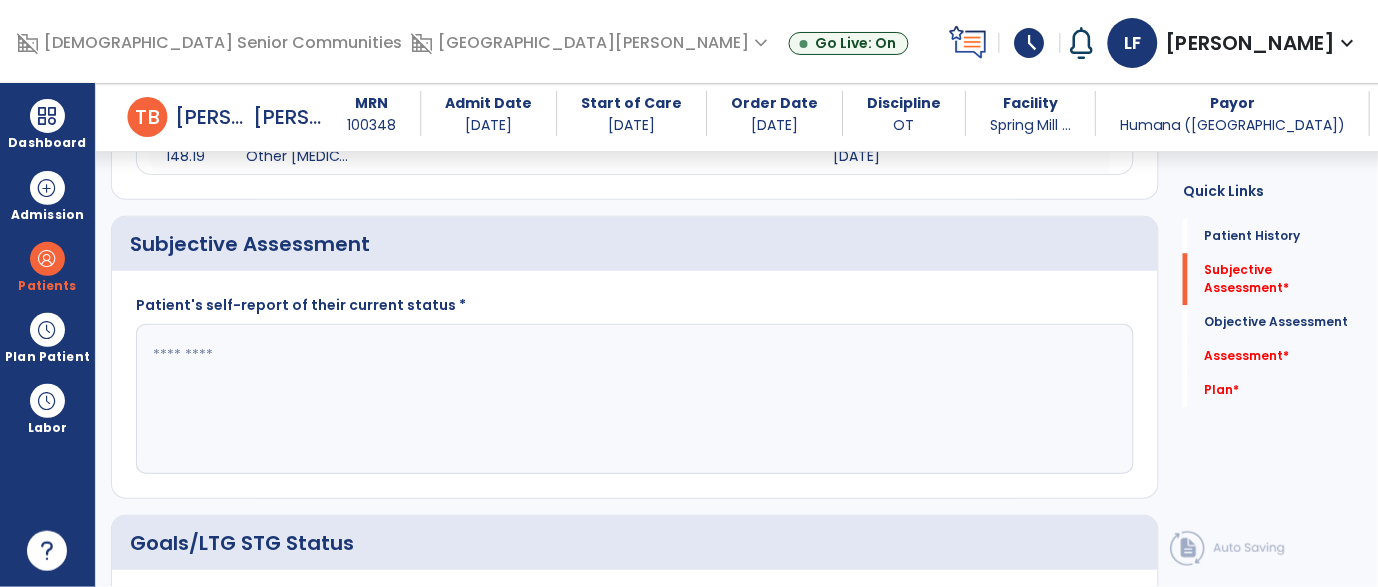 scroll, scrollTop: 993, scrollLeft: 0, axis: vertical 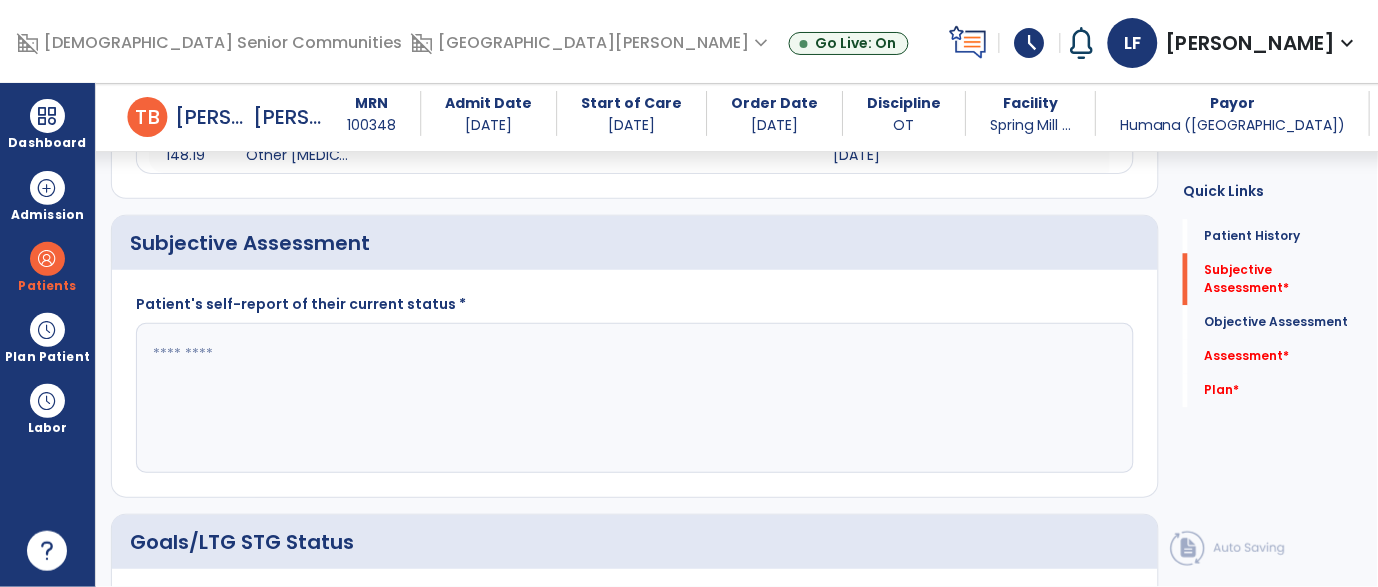 click 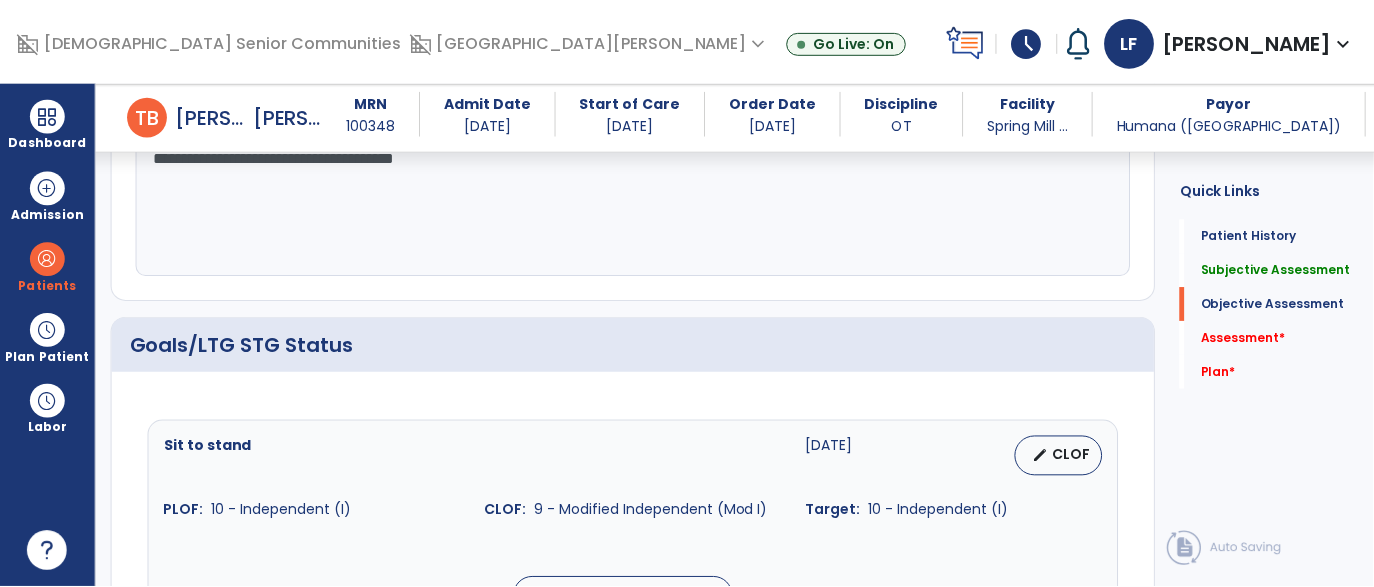 scroll, scrollTop: 1330, scrollLeft: 0, axis: vertical 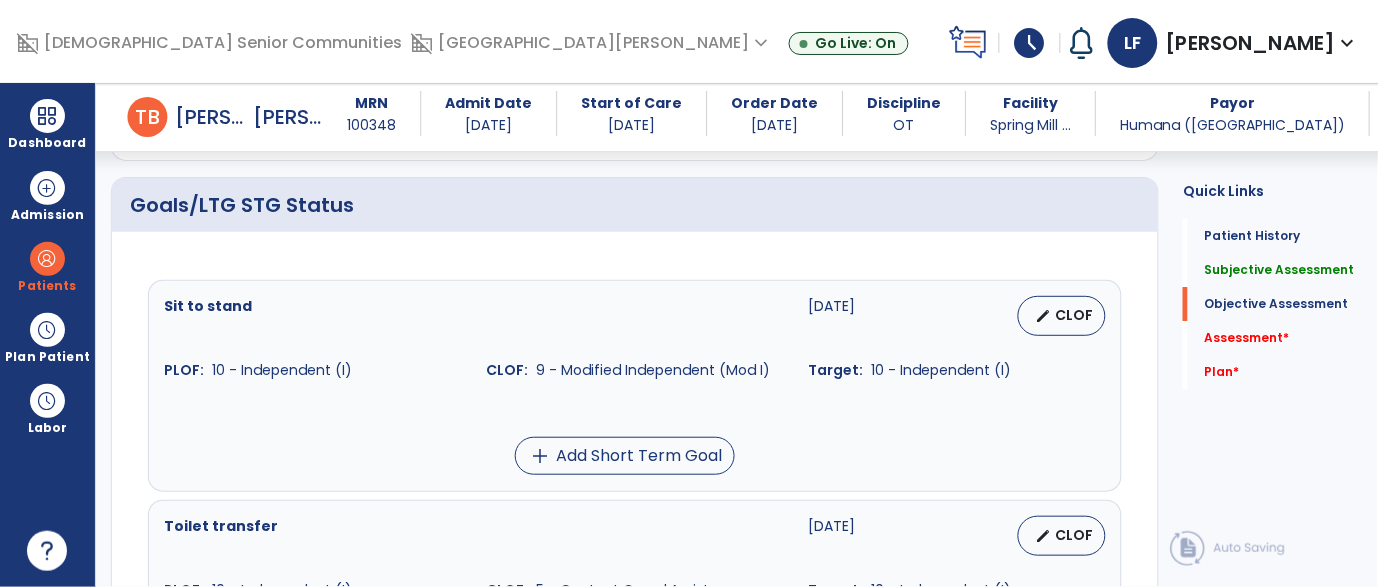 type on "**********" 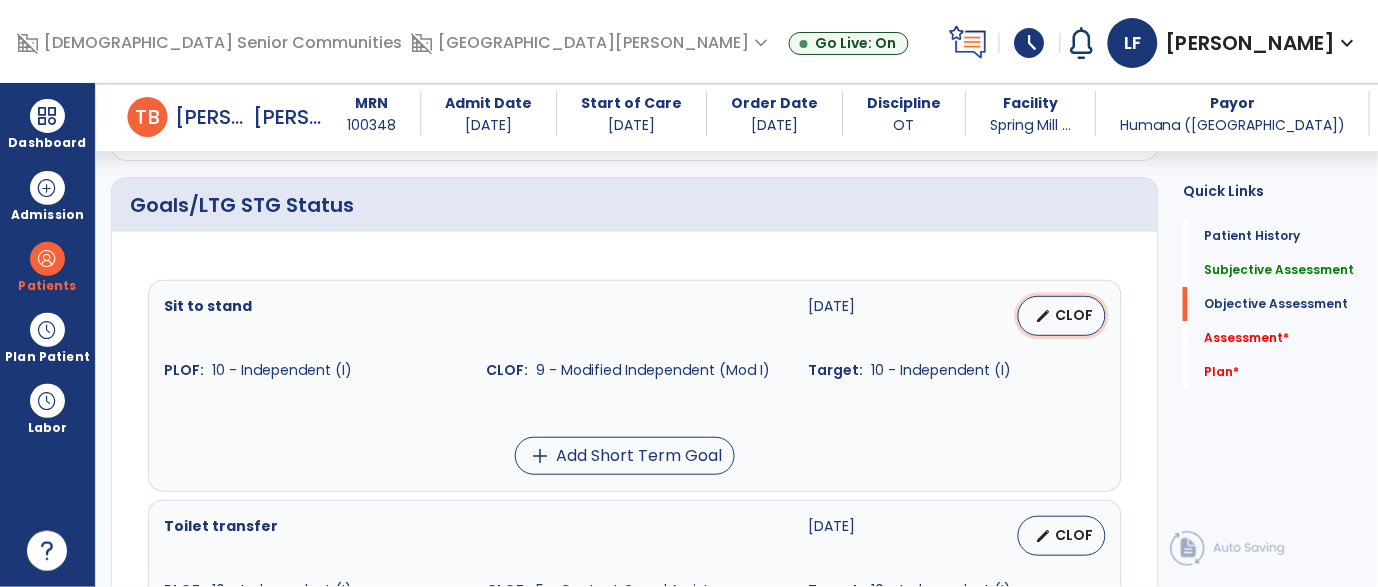 click on "CLOF" at bounding box center (1074, 315) 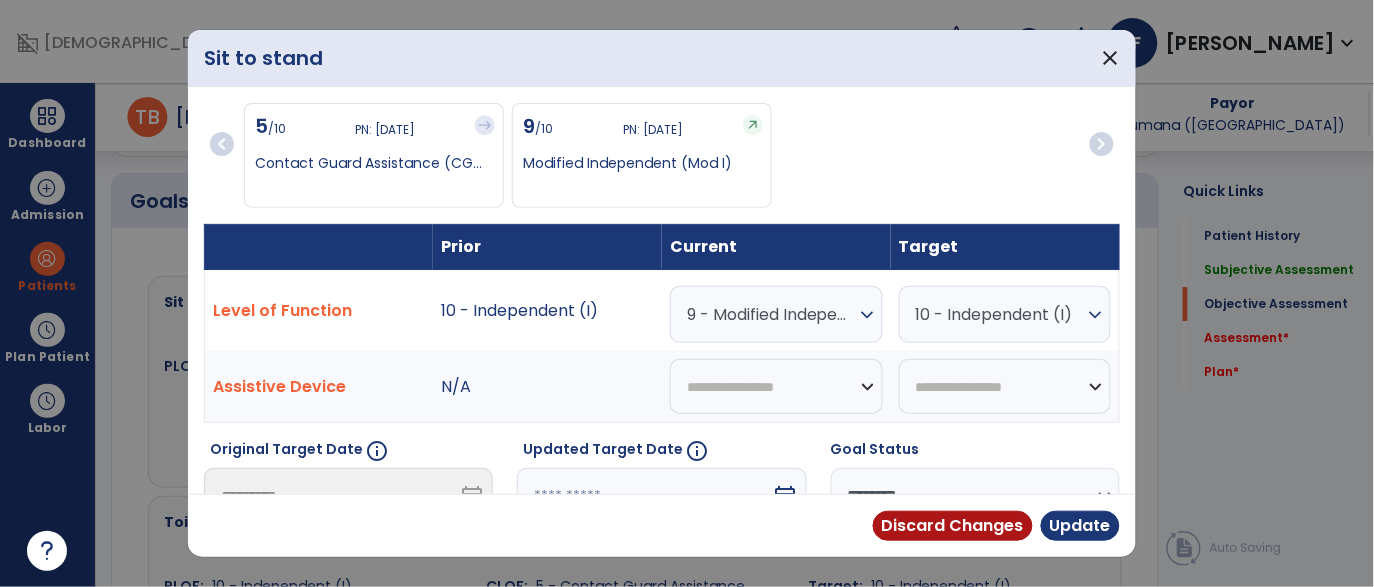 scroll, scrollTop: 1330, scrollLeft: 0, axis: vertical 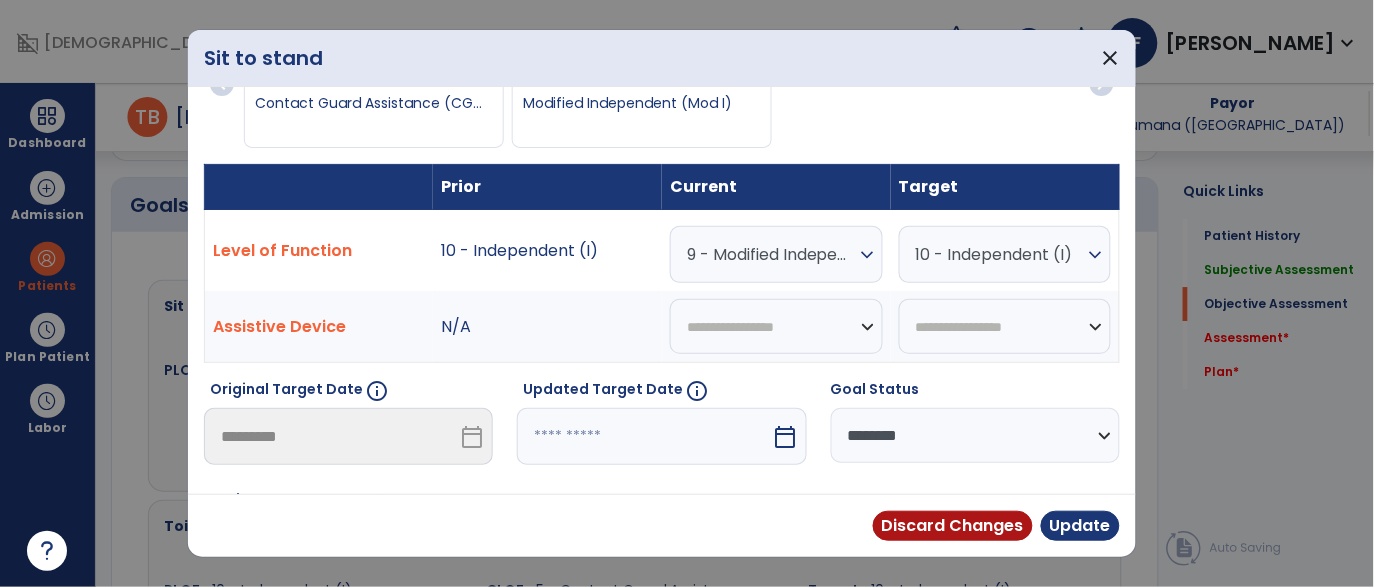 click on "**********" at bounding box center [975, 435] 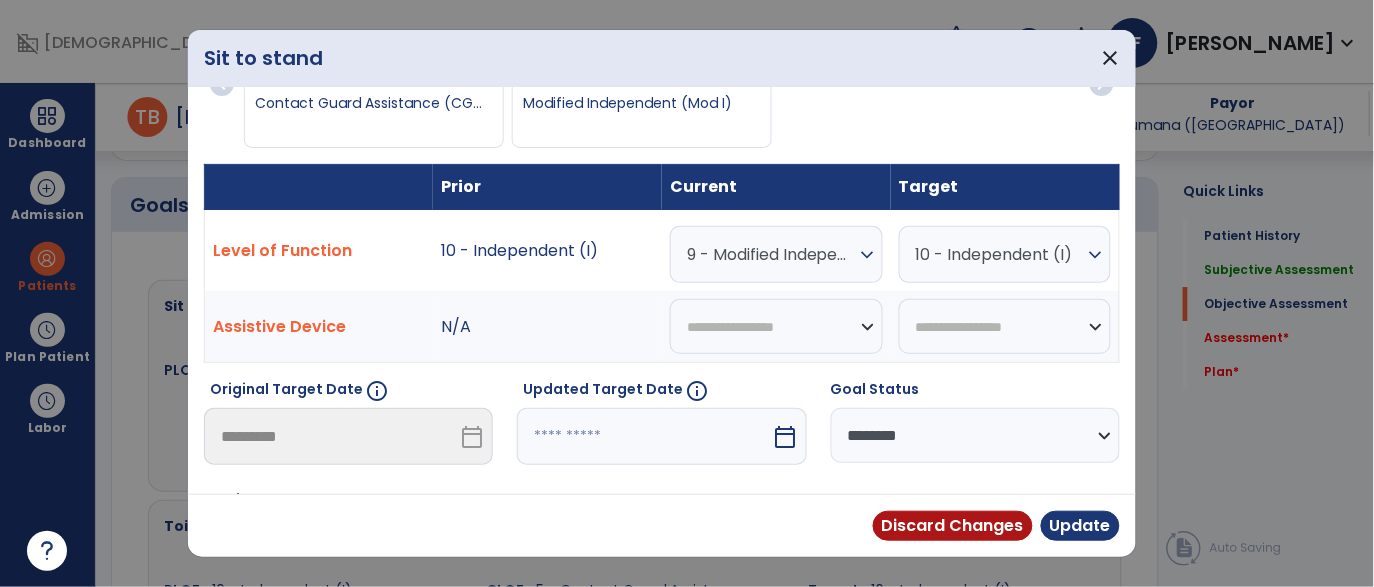 select on "********" 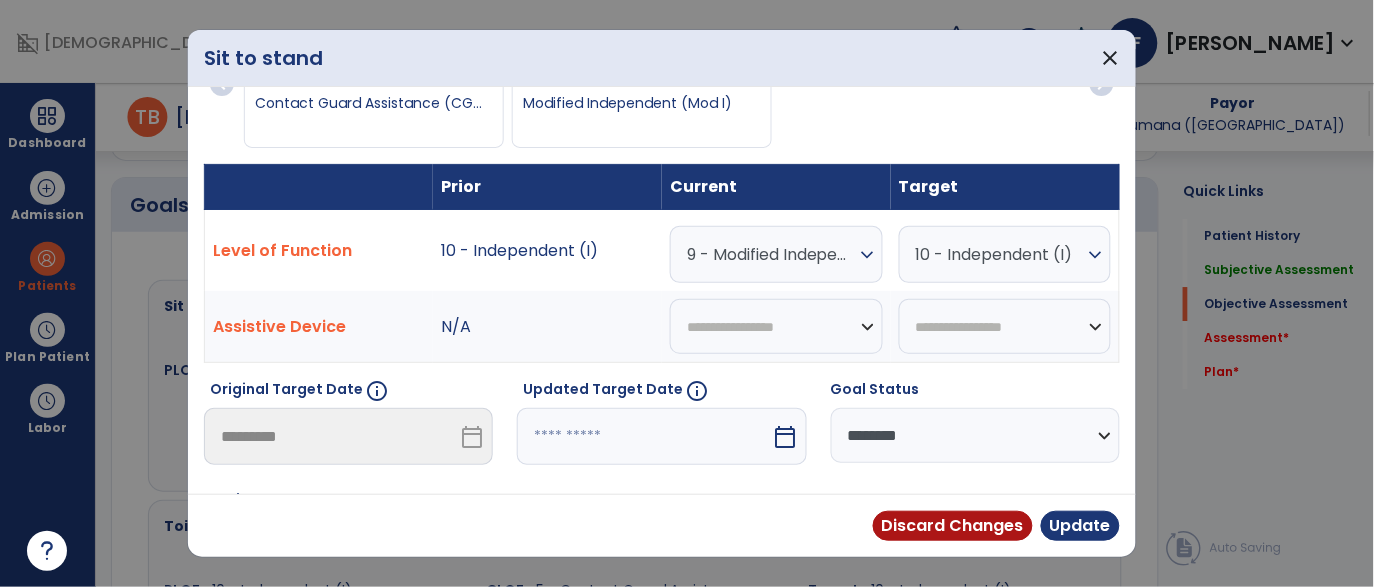 click on "**********" at bounding box center (975, 435) 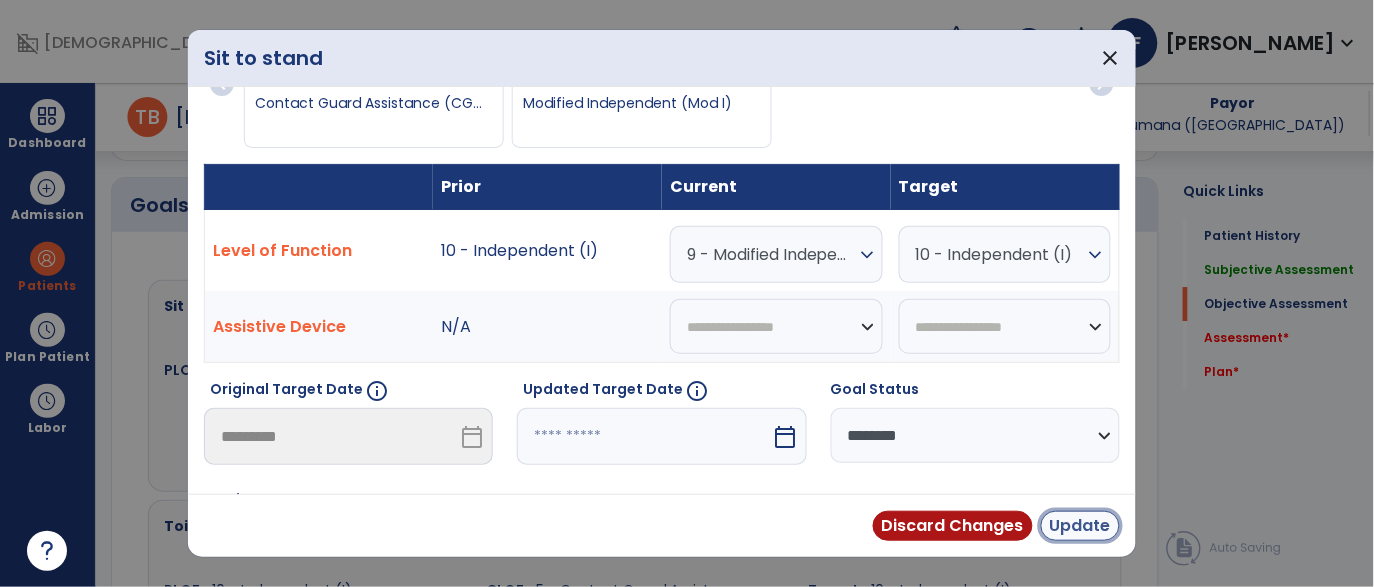 click on "Update" at bounding box center [1080, 526] 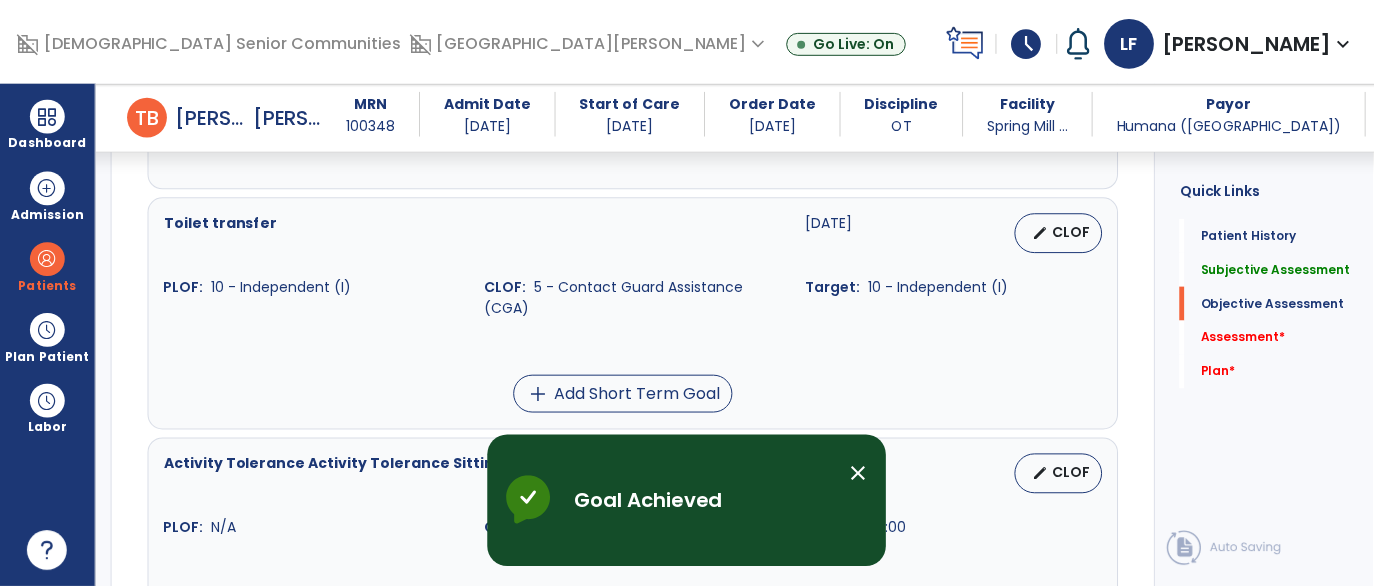 scroll, scrollTop: 1596, scrollLeft: 0, axis: vertical 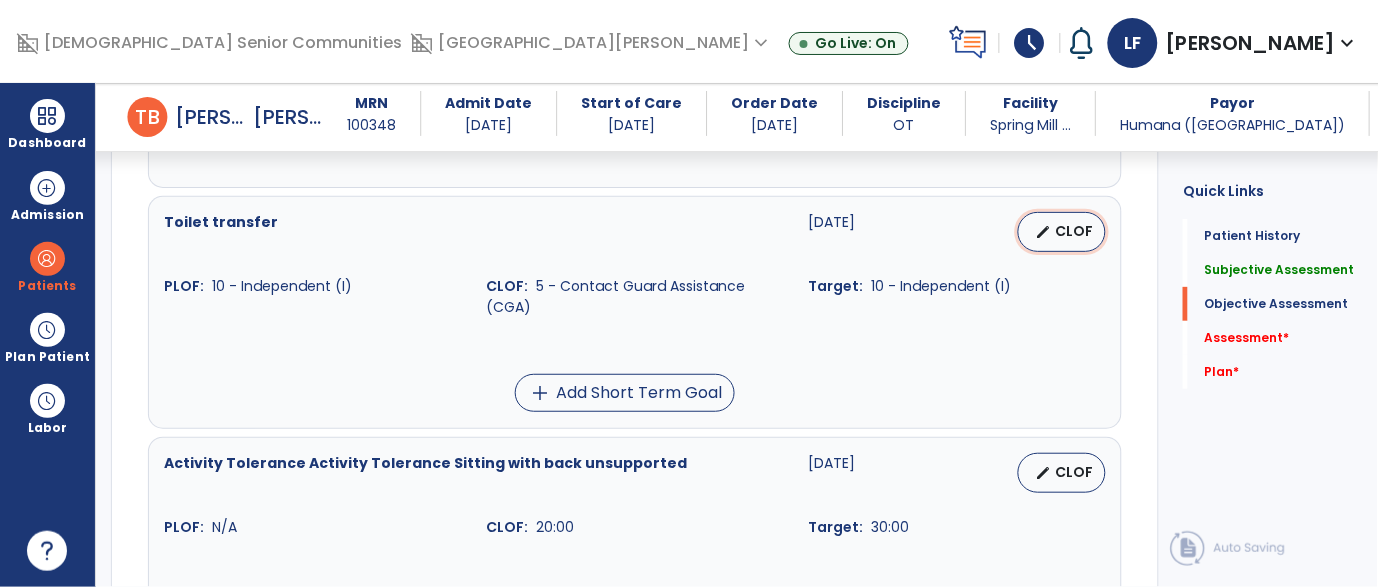 click on "CLOF" at bounding box center [1074, 231] 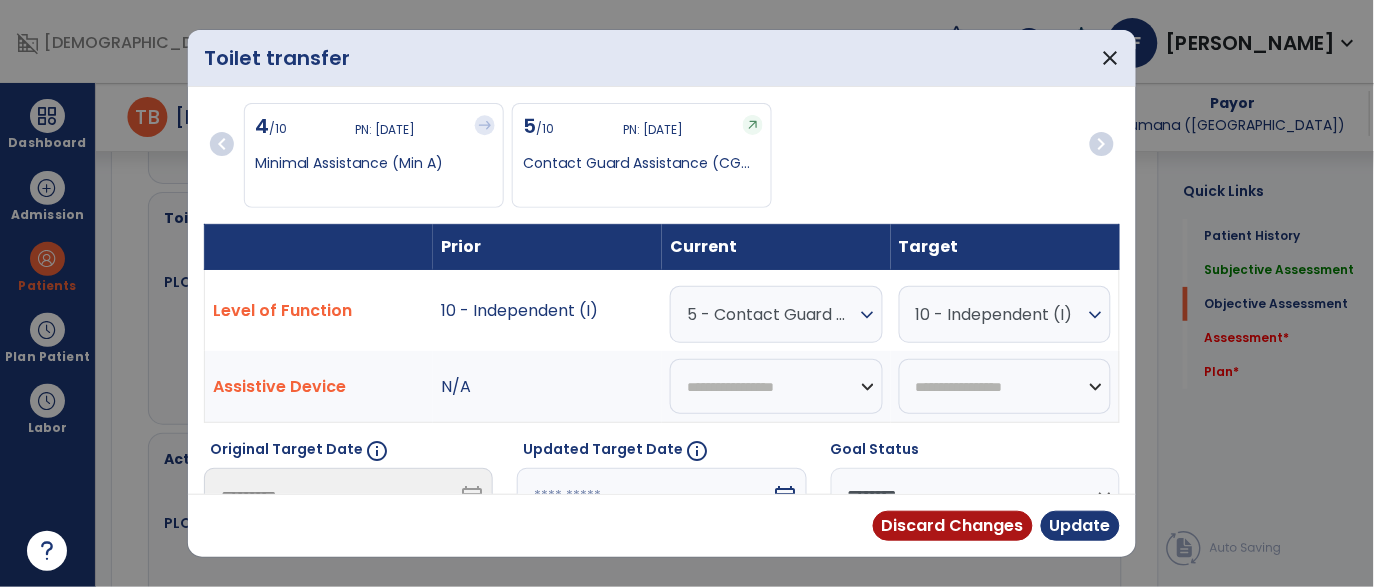 scroll, scrollTop: 1596, scrollLeft: 0, axis: vertical 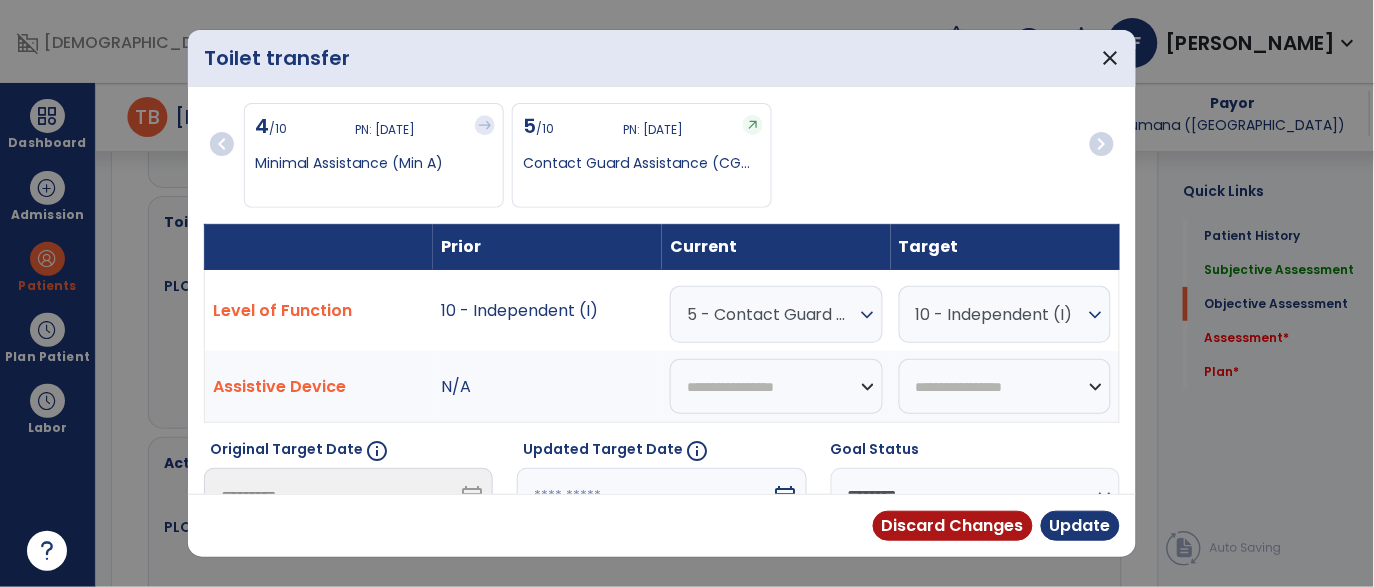 click on "5 - Contact Guard Assistance (CGA)" at bounding box center [771, 314] 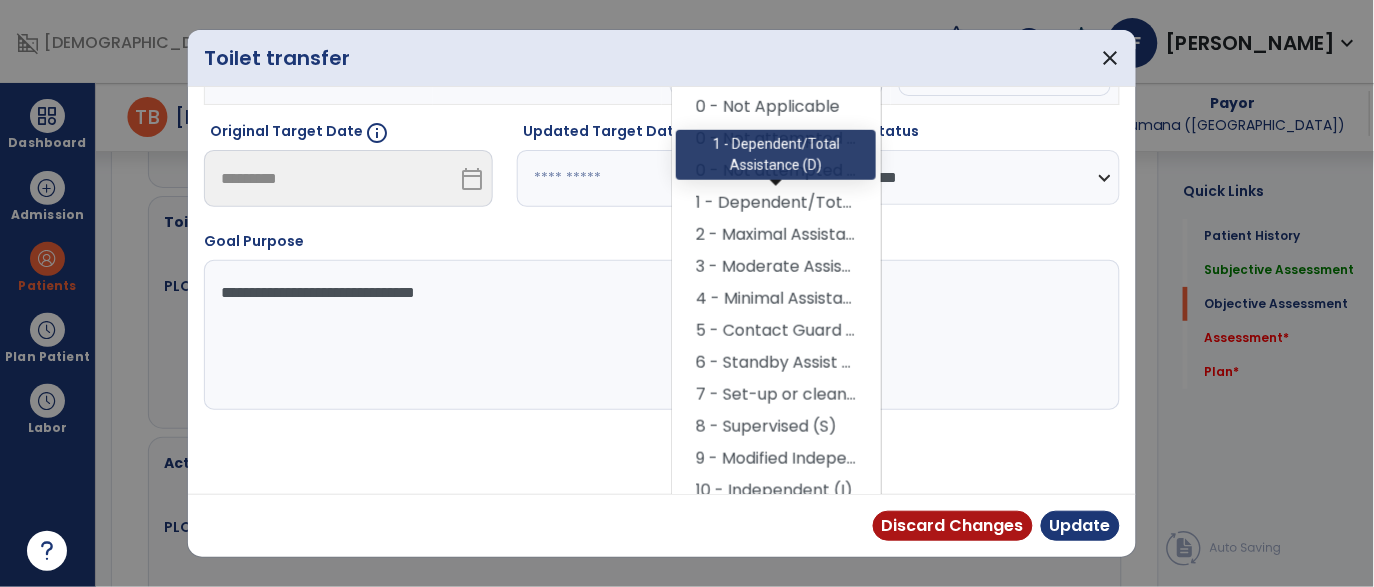 scroll, scrollTop: 332, scrollLeft: 0, axis: vertical 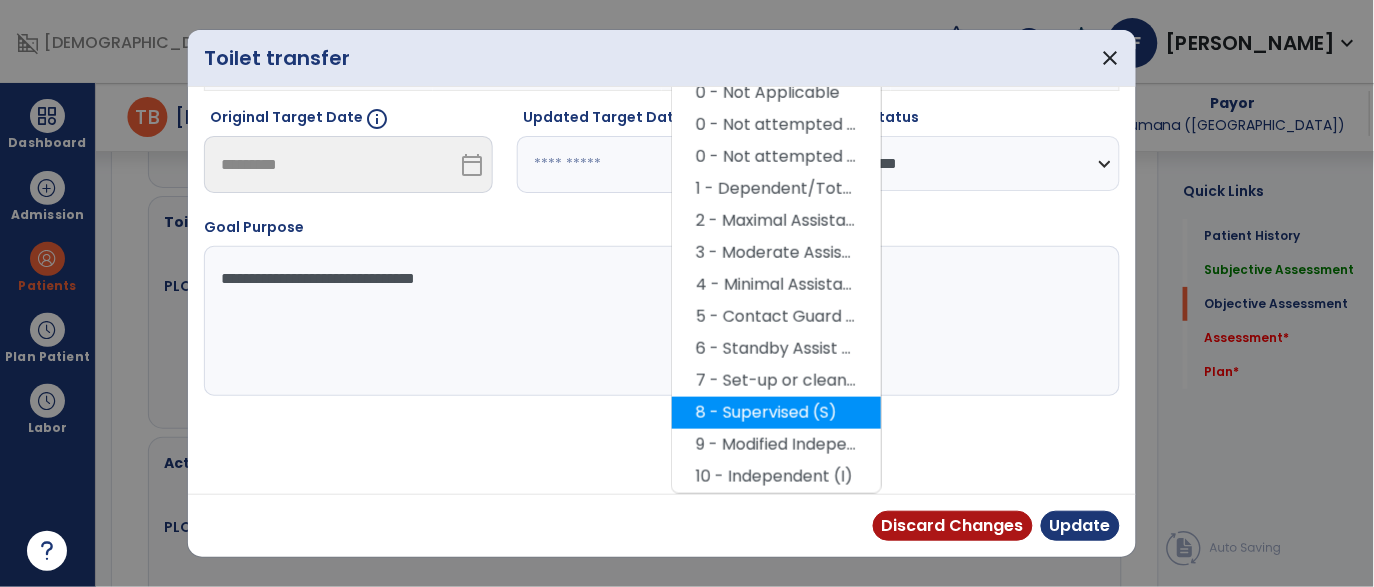 click on "8 - Supervised (S)" at bounding box center [776, 413] 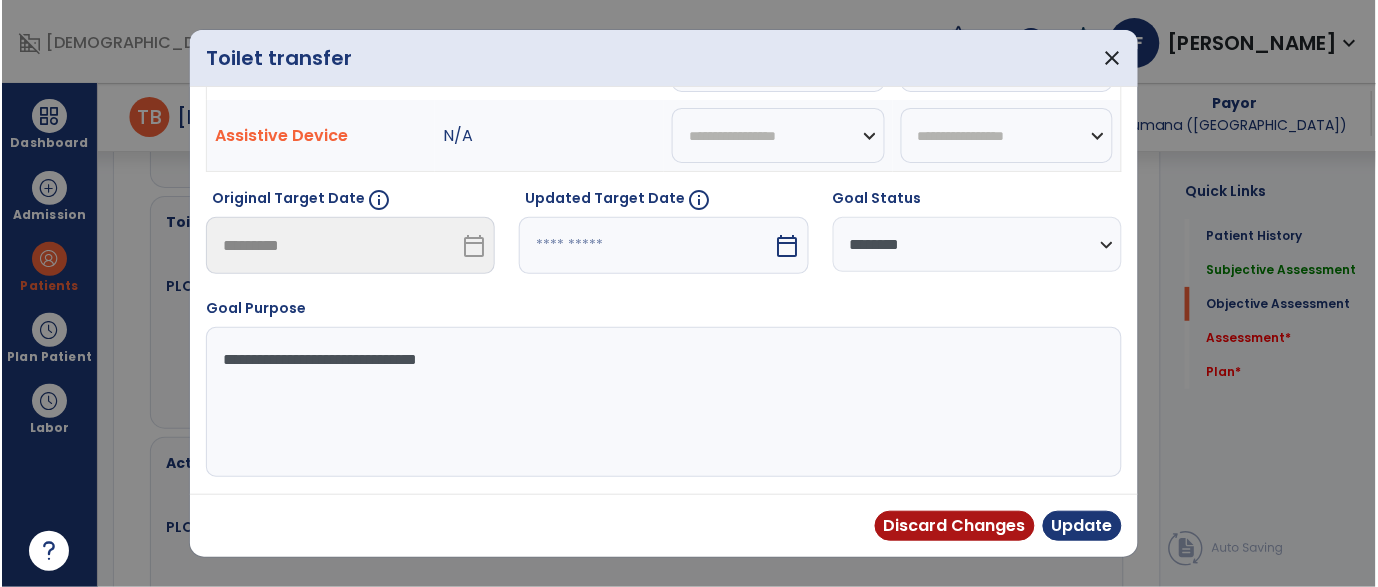 scroll, scrollTop: 250, scrollLeft: 0, axis: vertical 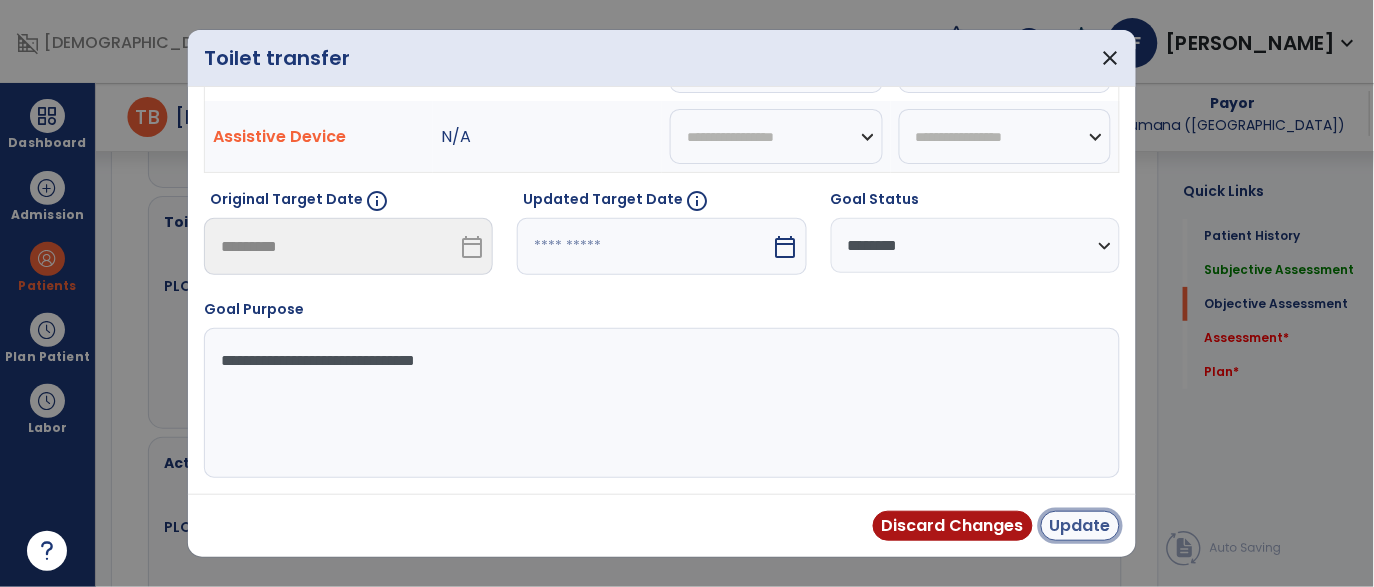 click on "Update" at bounding box center [1080, 526] 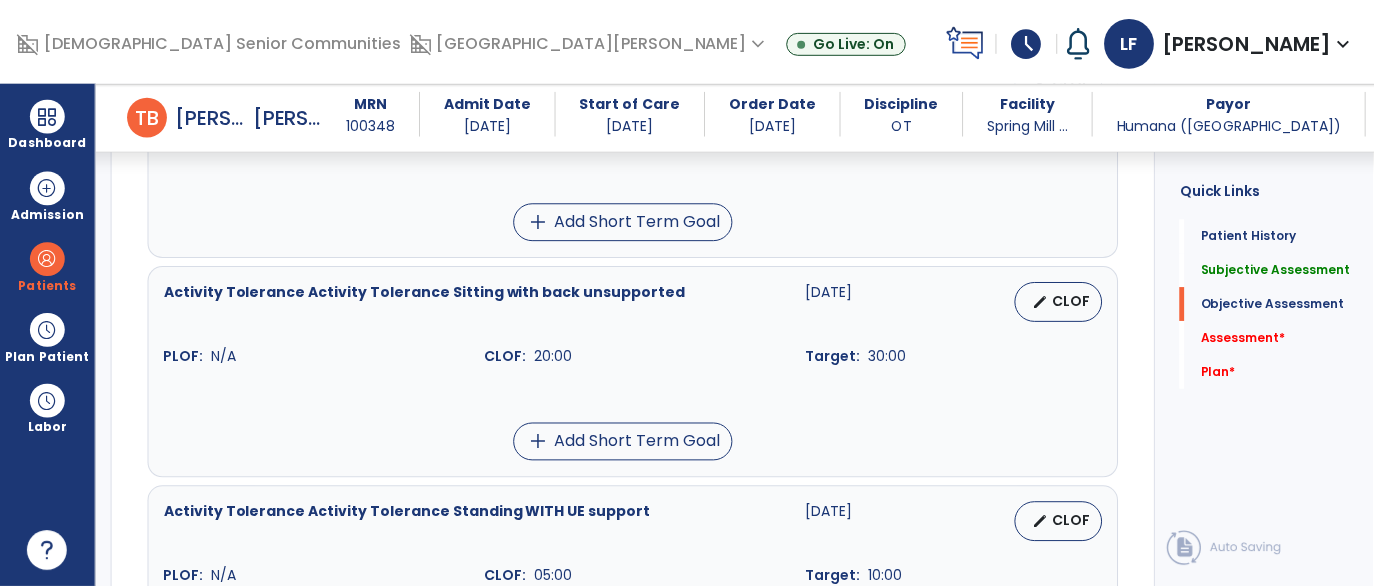scroll, scrollTop: 1766, scrollLeft: 0, axis: vertical 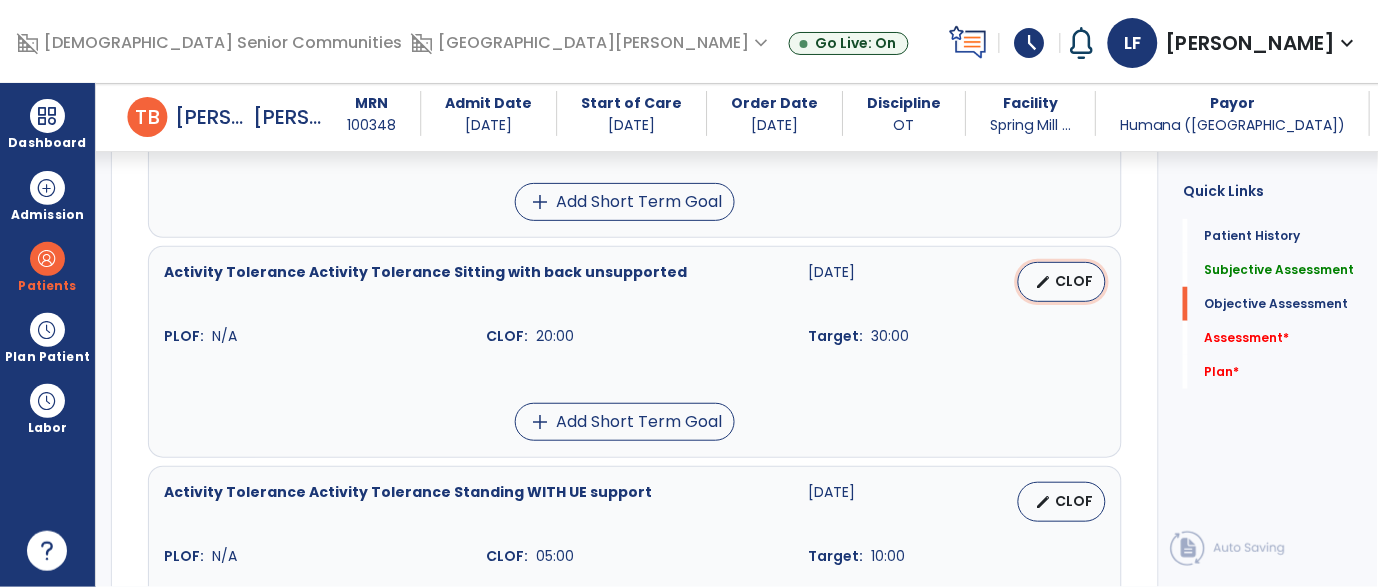 click on "CLOF" at bounding box center (1074, 281) 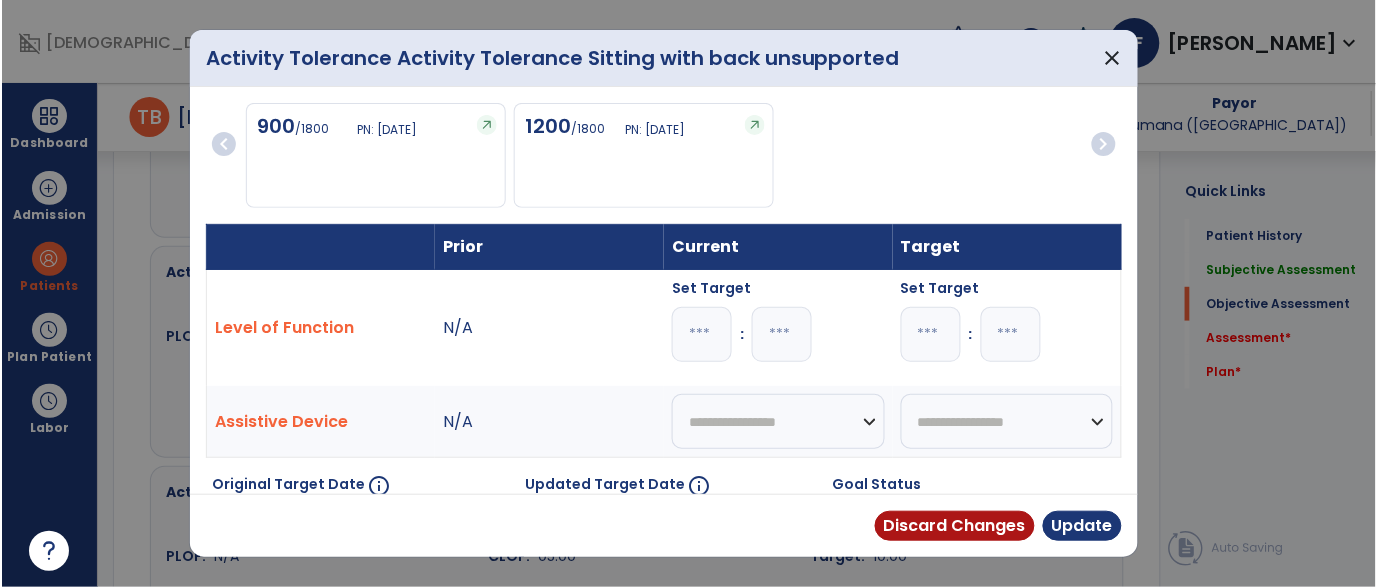 scroll, scrollTop: 1766, scrollLeft: 0, axis: vertical 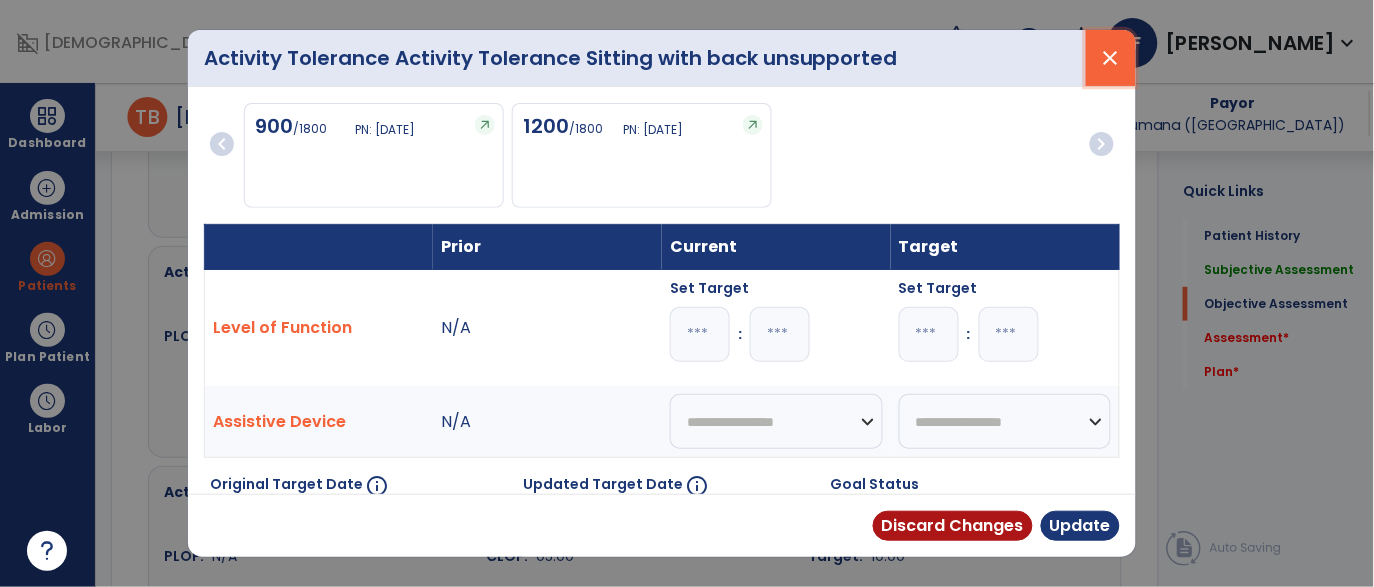 click on "close" at bounding box center [1111, 58] 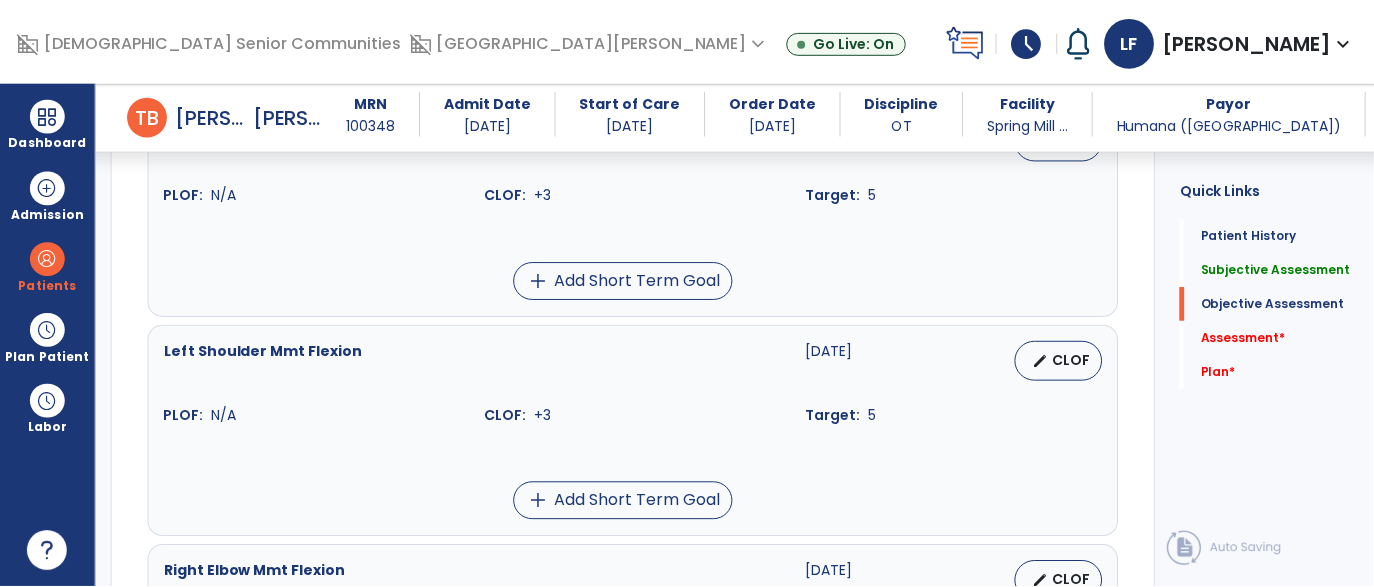 scroll, scrollTop: 2358, scrollLeft: 0, axis: vertical 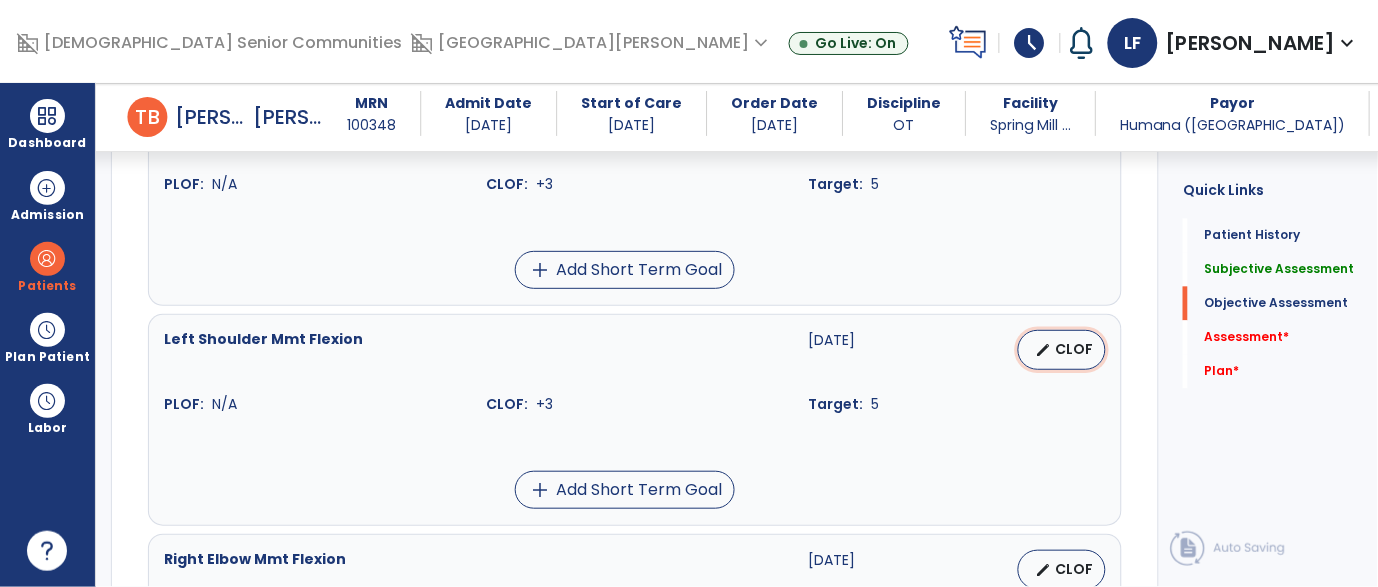 click on "CLOF" at bounding box center (1074, 349) 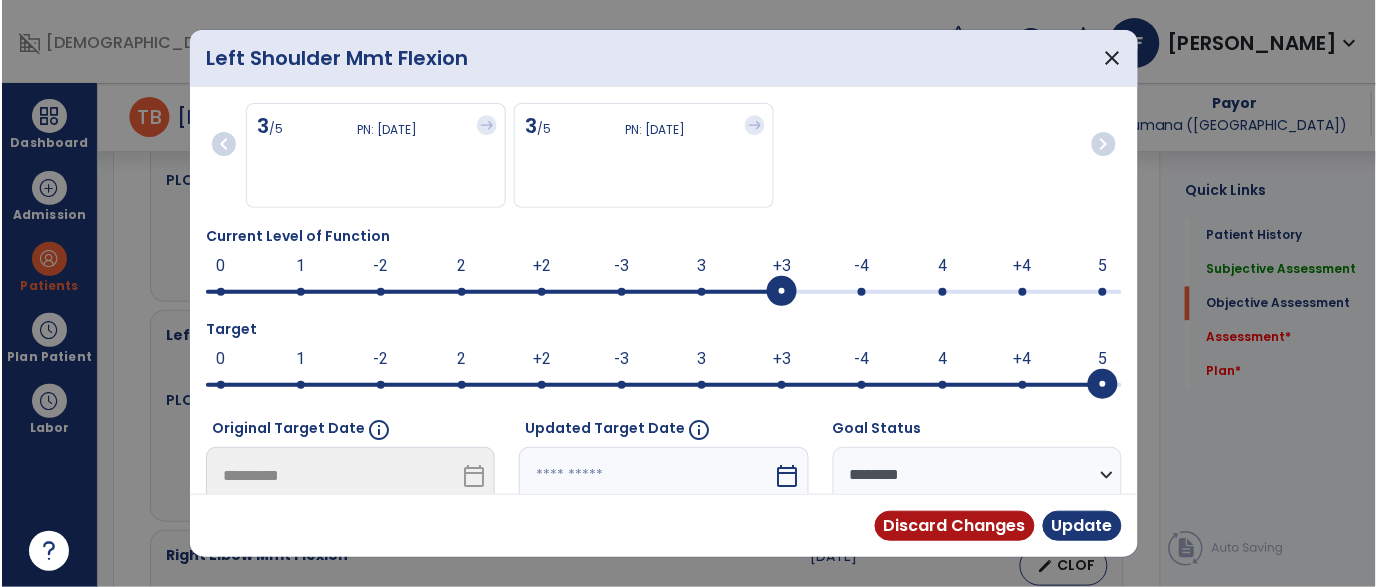 scroll, scrollTop: 2358, scrollLeft: 0, axis: vertical 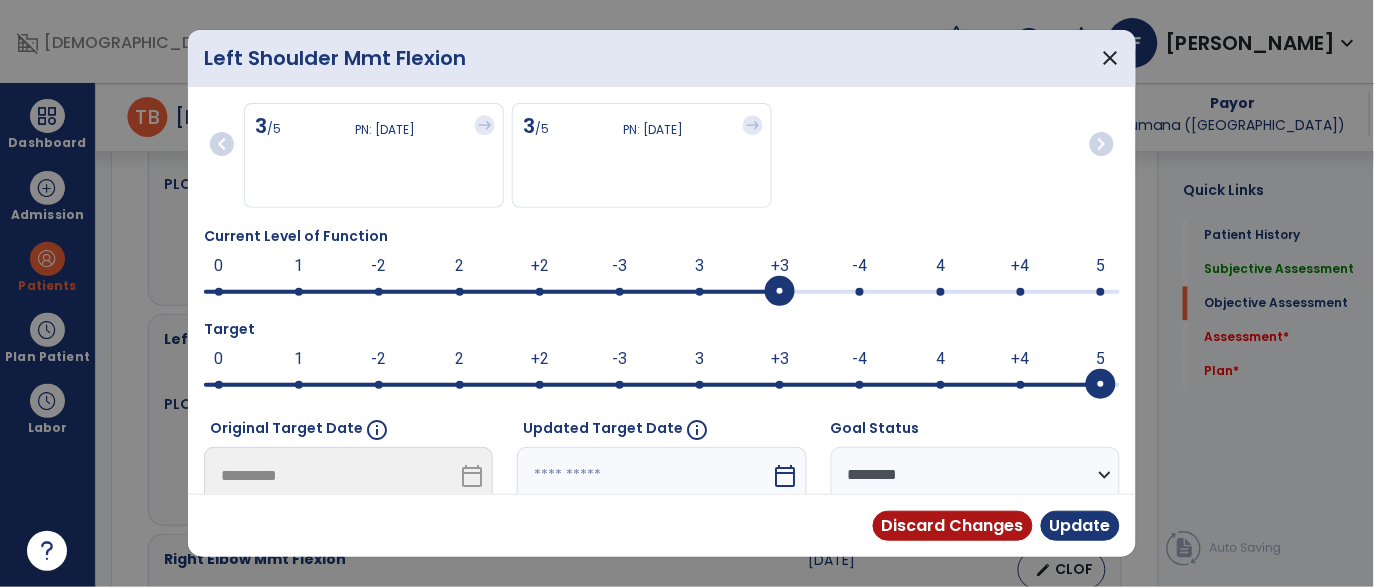click at bounding box center [860, 292] 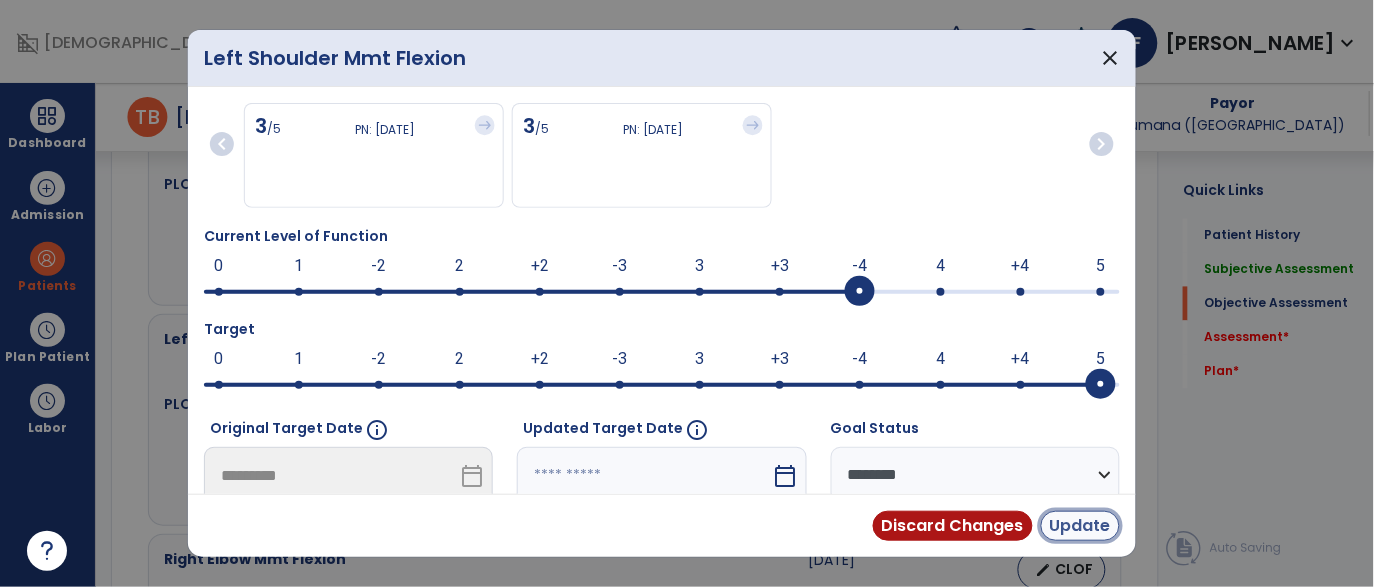 click on "Update" at bounding box center (1080, 526) 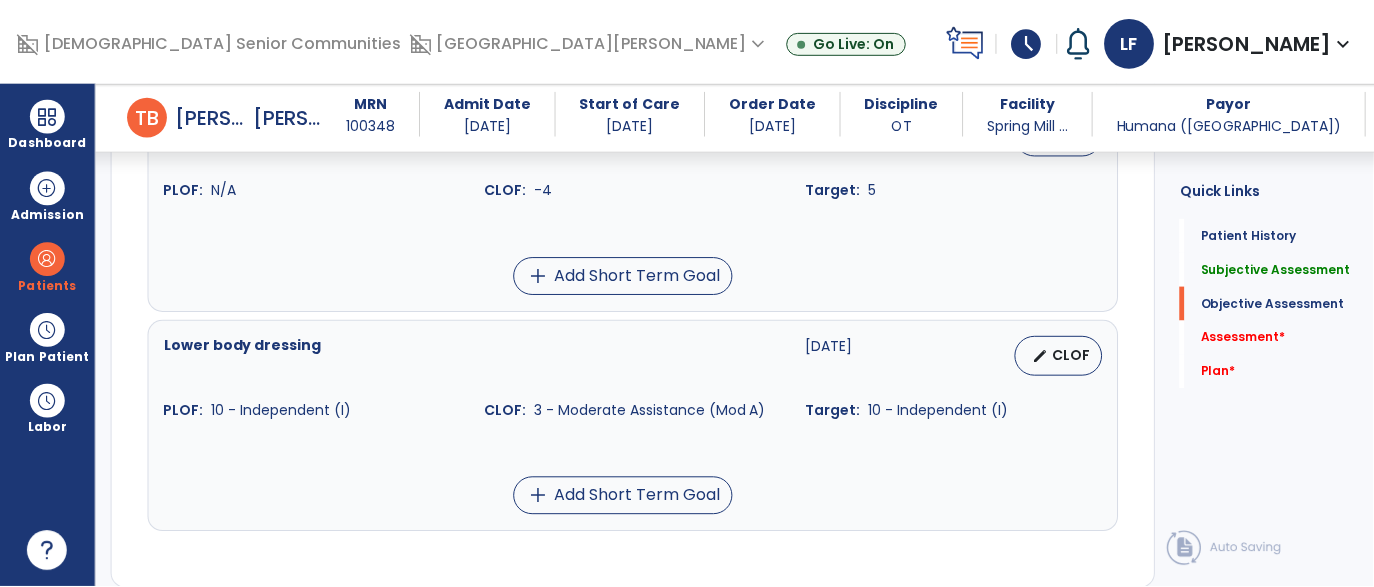 scroll, scrollTop: 3044, scrollLeft: 0, axis: vertical 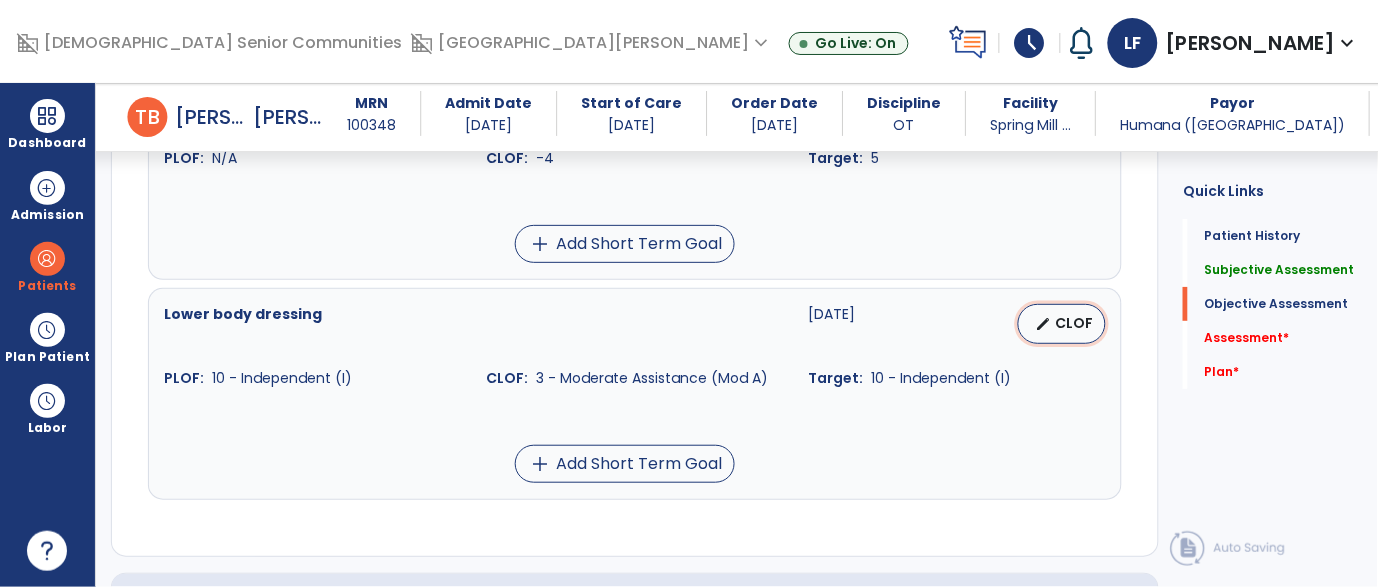 click on "CLOF" at bounding box center [1074, 323] 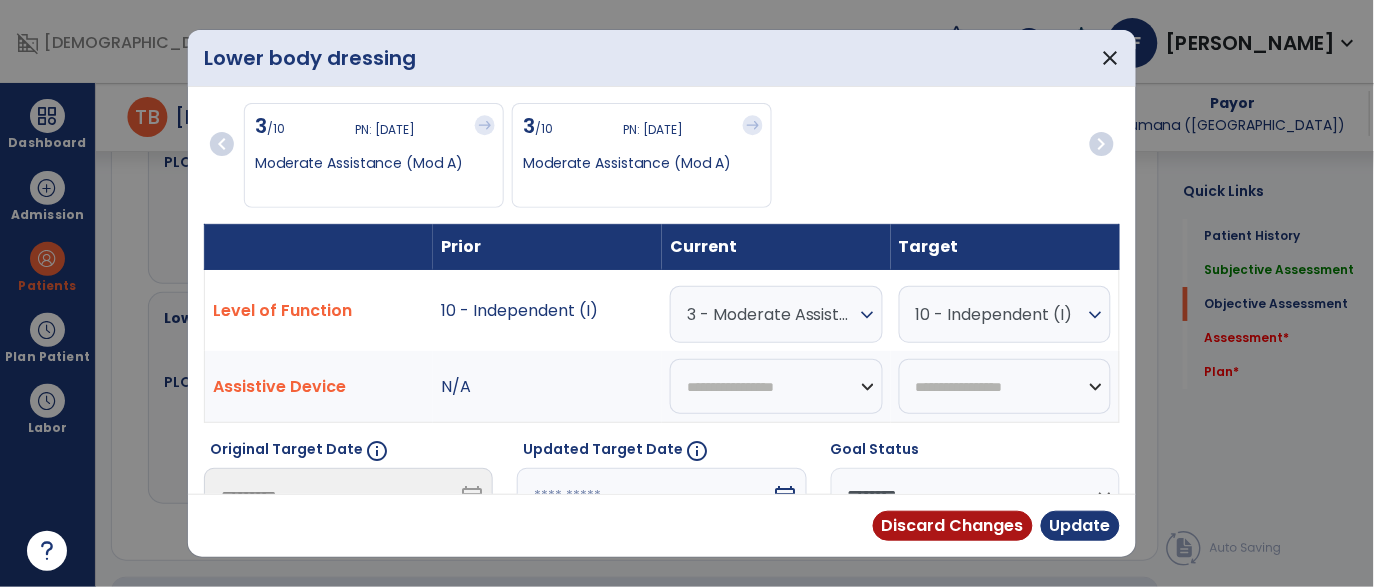 scroll, scrollTop: 3044, scrollLeft: 0, axis: vertical 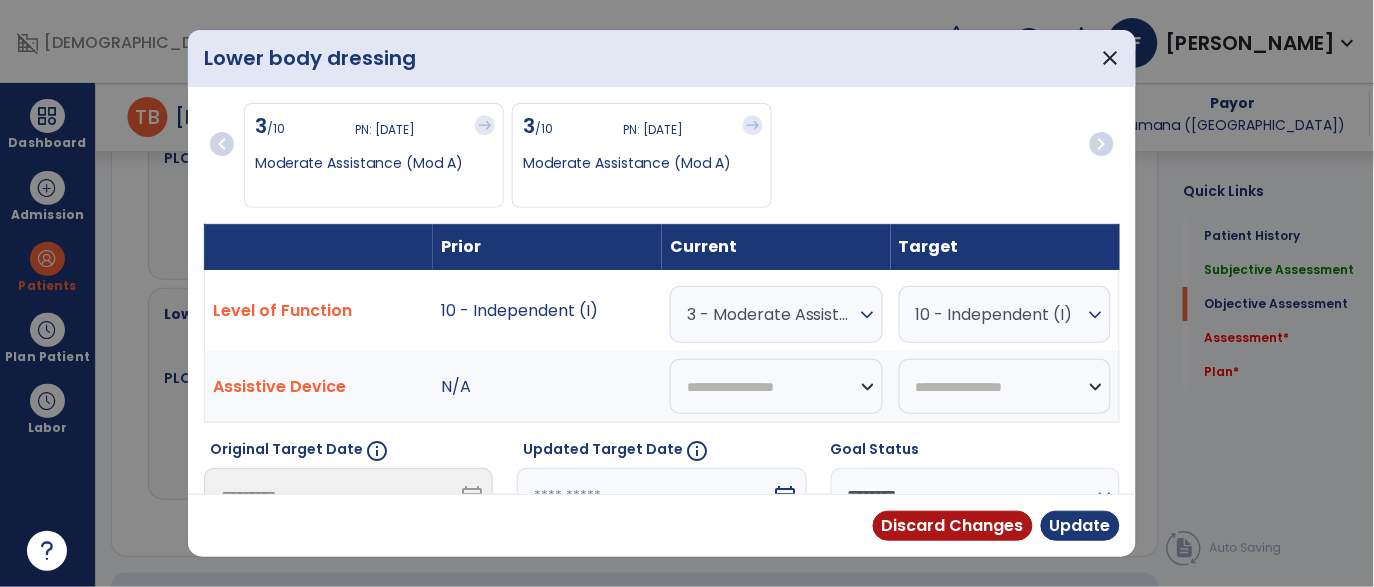 click on "3 - Moderate Assistance (Mod A)" at bounding box center [771, 314] 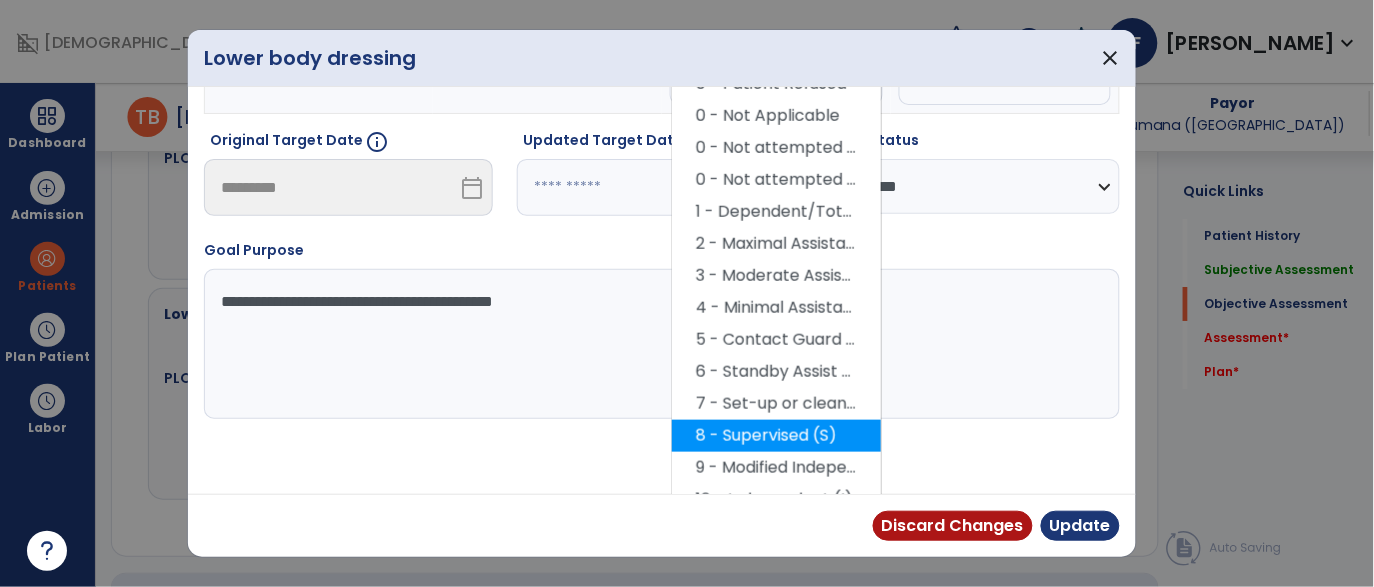 scroll, scrollTop: 332, scrollLeft: 0, axis: vertical 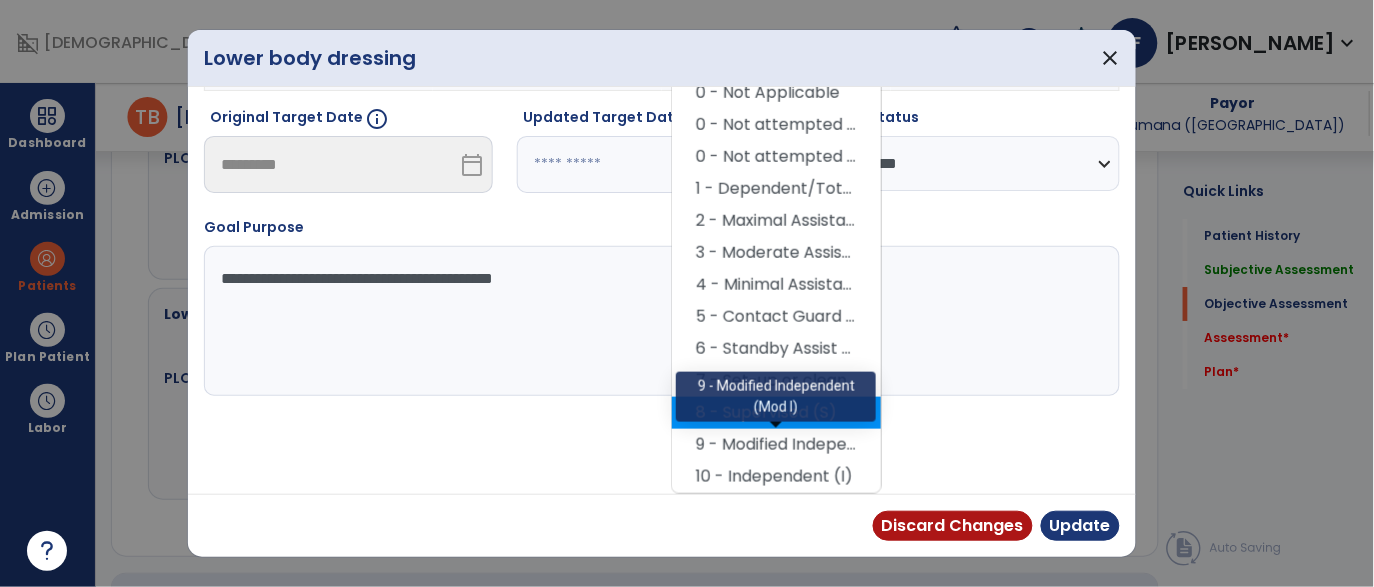 click on "9 - Modified Independent (Mod I)" at bounding box center [776, 445] 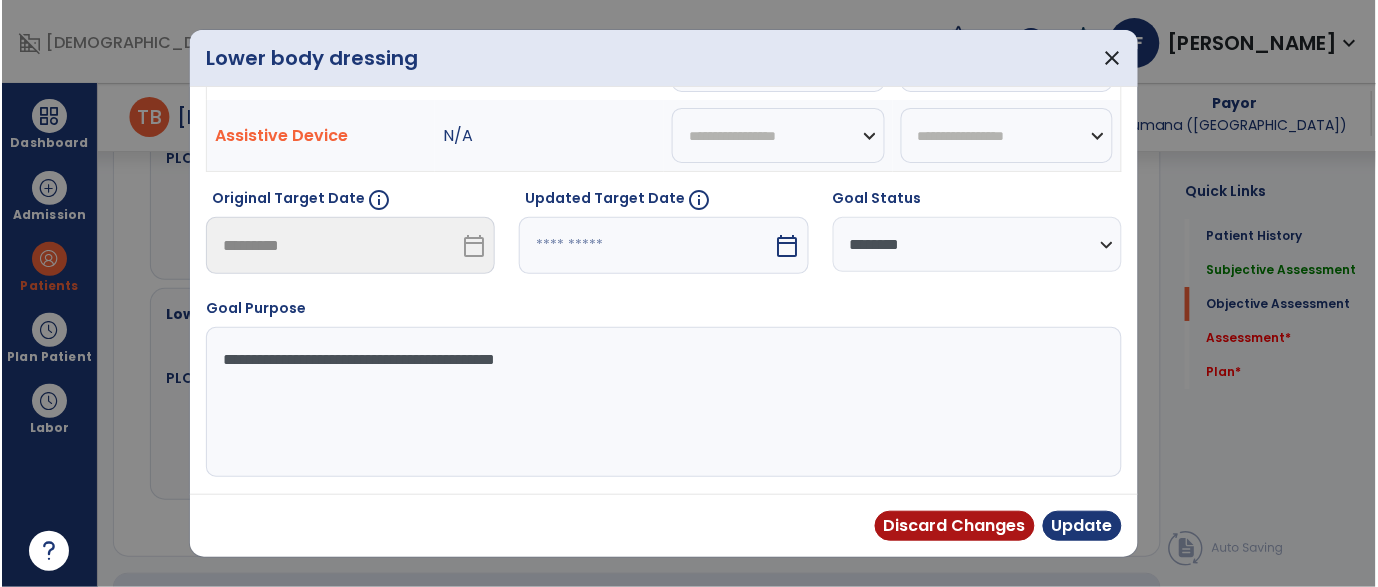 scroll, scrollTop: 250, scrollLeft: 0, axis: vertical 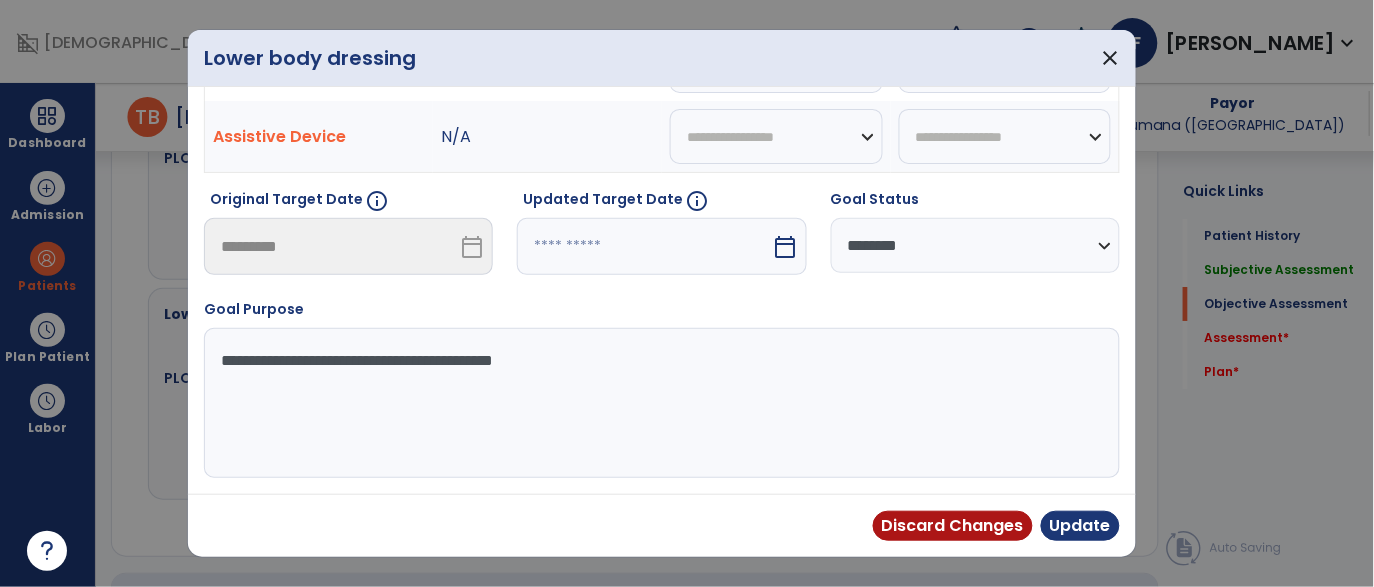 click on "**********" at bounding box center [975, 245] 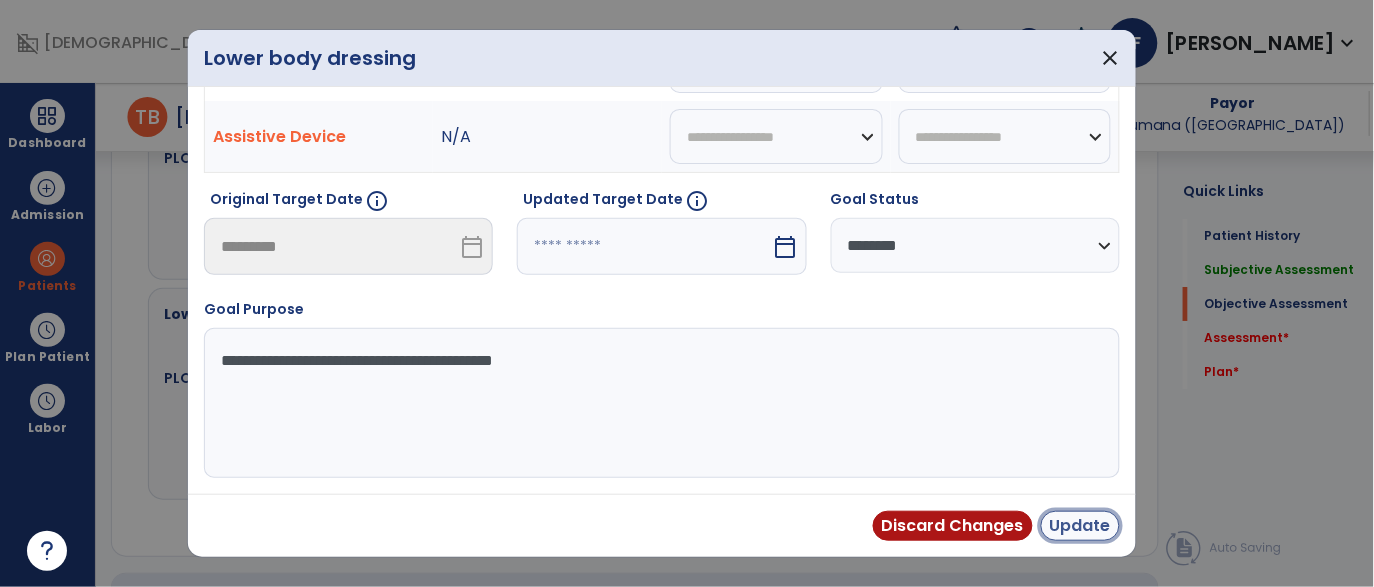 click on "Update" at bounding box center (1080, 526) 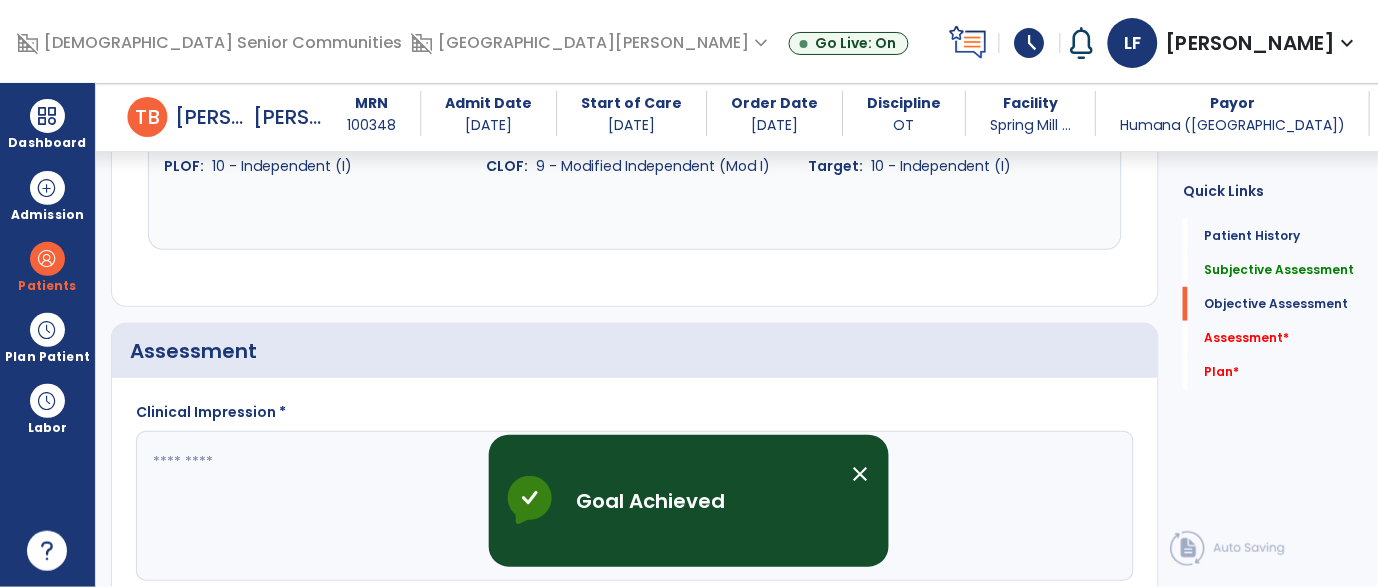 scroll, scrollTop: 3290, scrollLeft: 0, axis: vertical 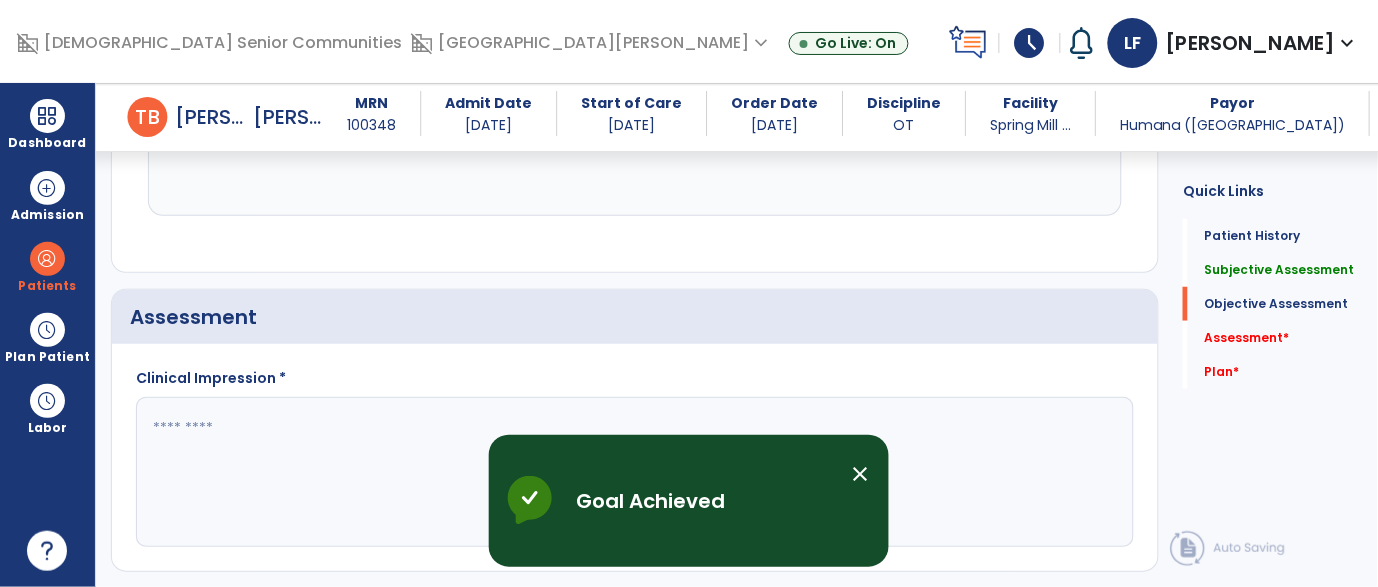 click 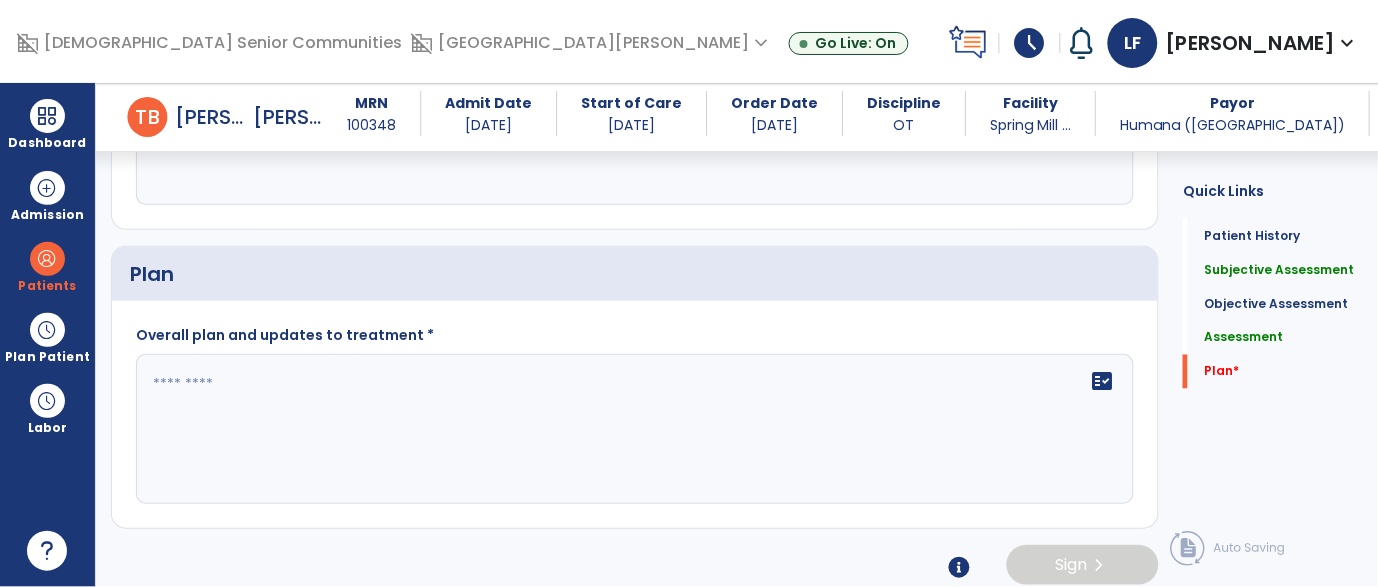 scroll, scrollTop: 3636, scrollLeft: 0, axis: vertical 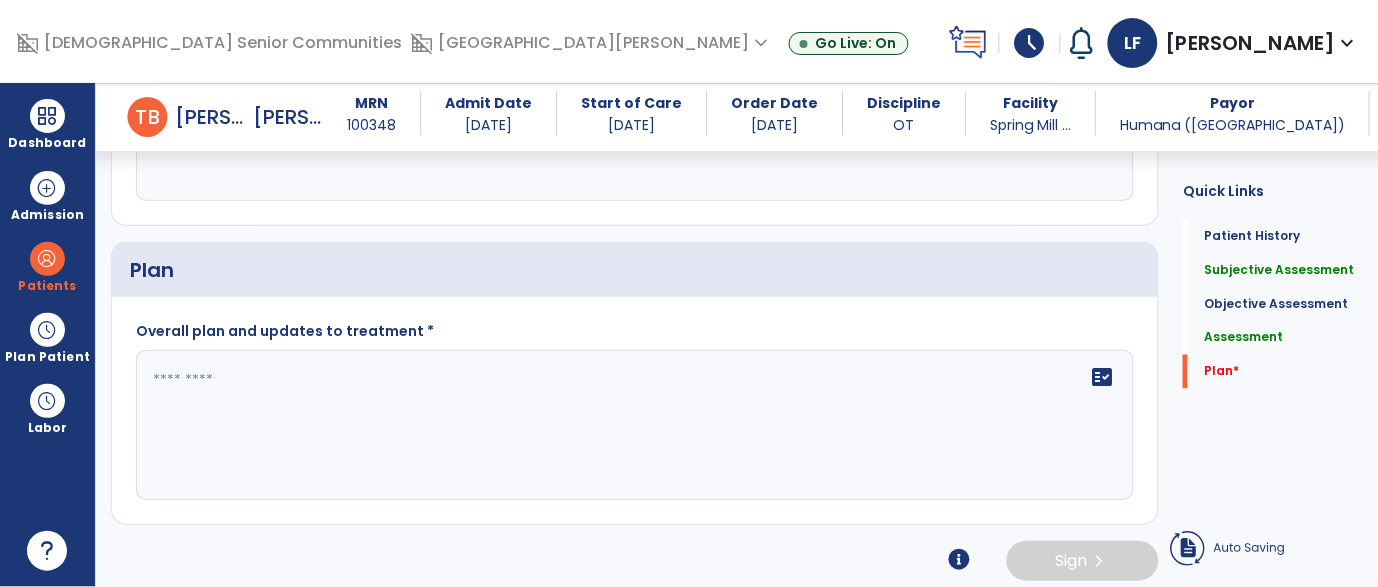 type on "**********" 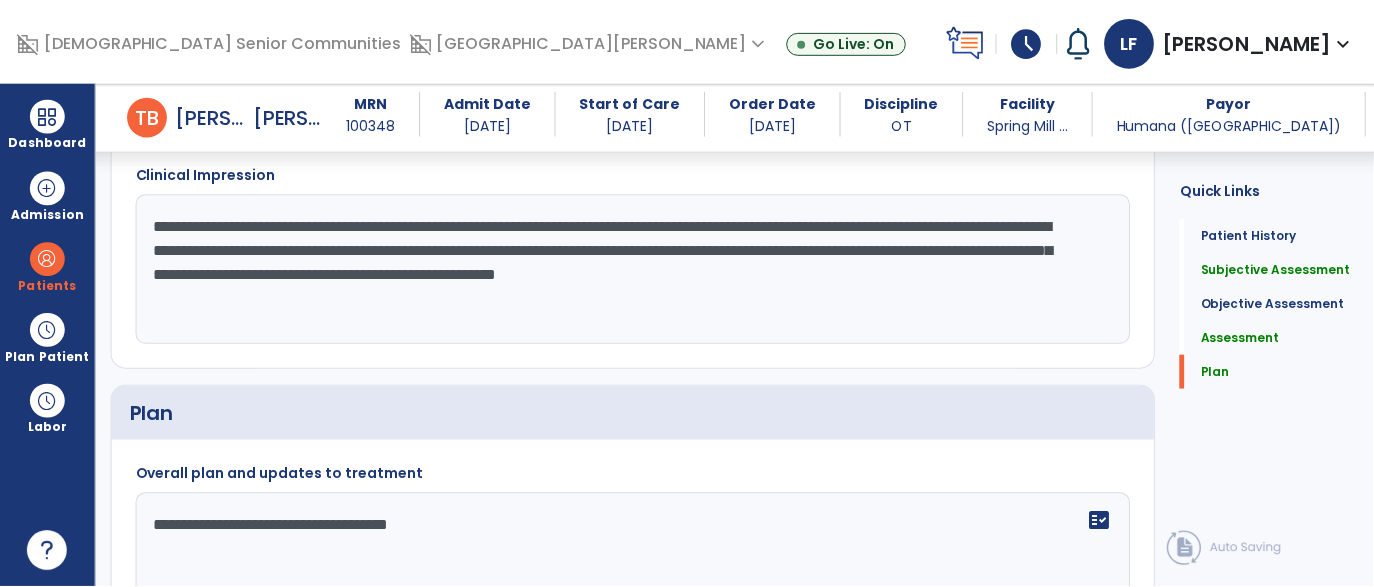 scroll, scrollTop: 3647, scrollLeft: 0, axis: vertical 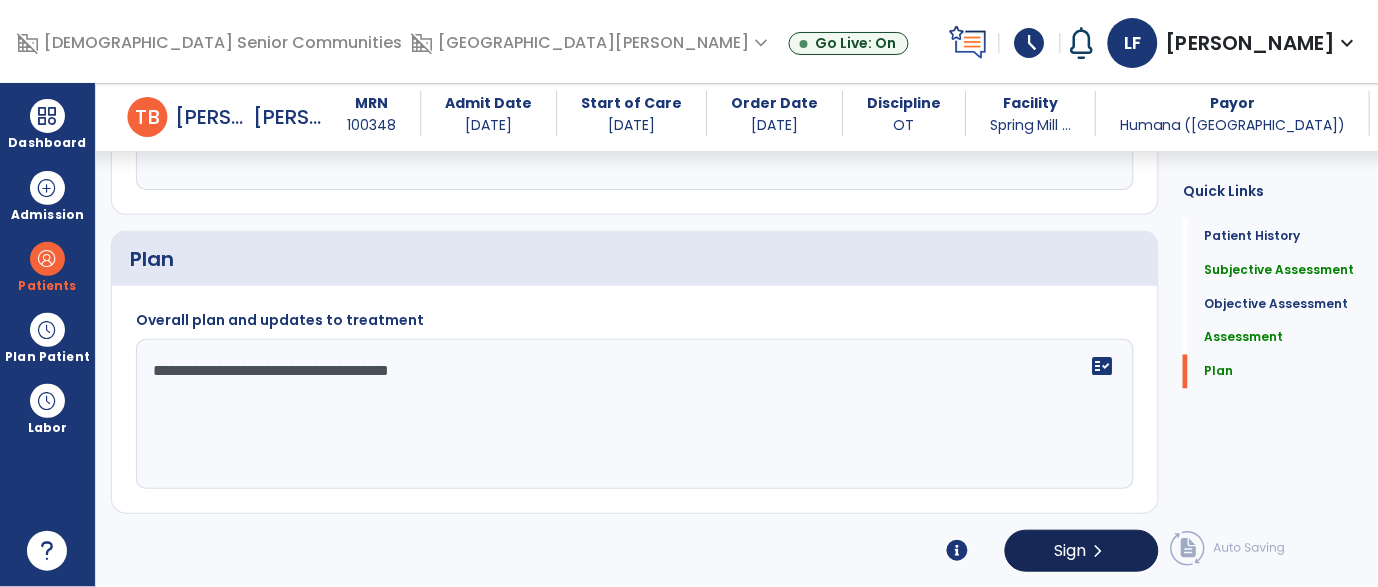 type on "**********" 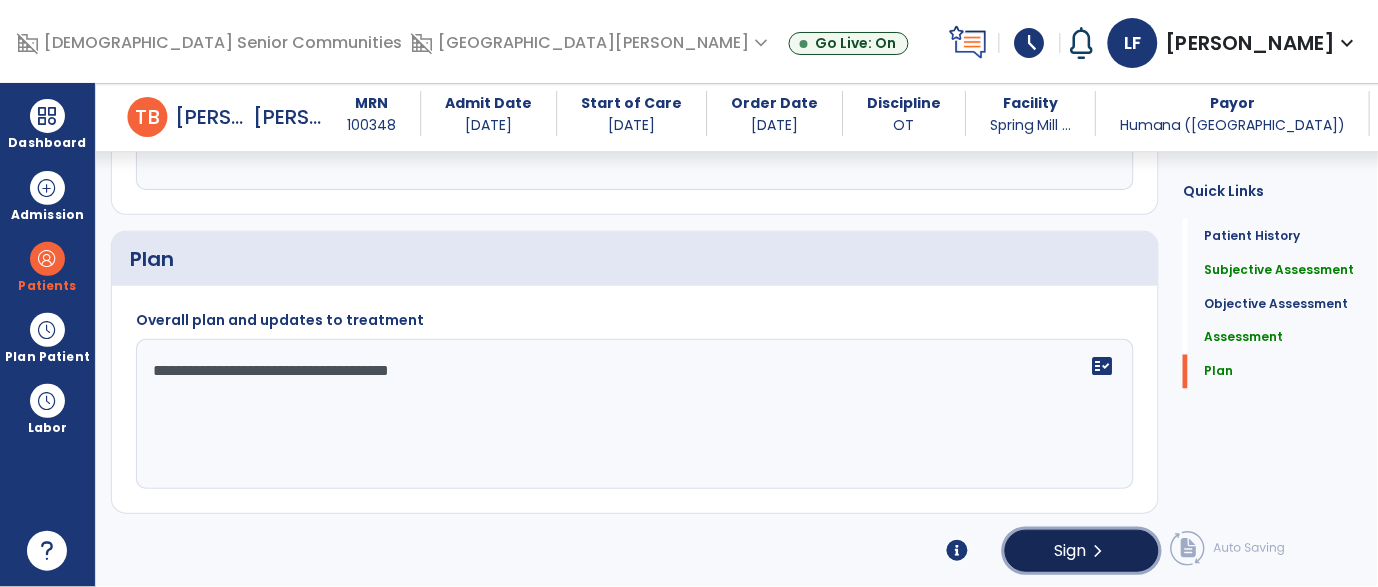 click on "chevron_right" 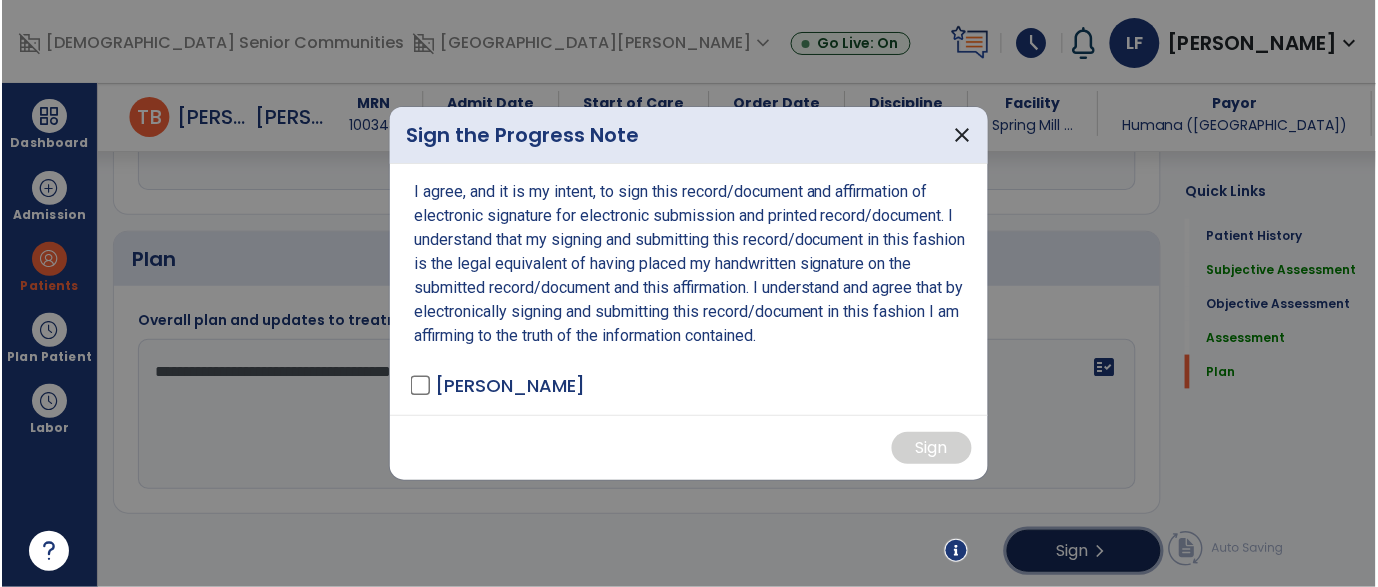 scroll, scrollTop: 3647, scrollLeft: 0, axis: vertical 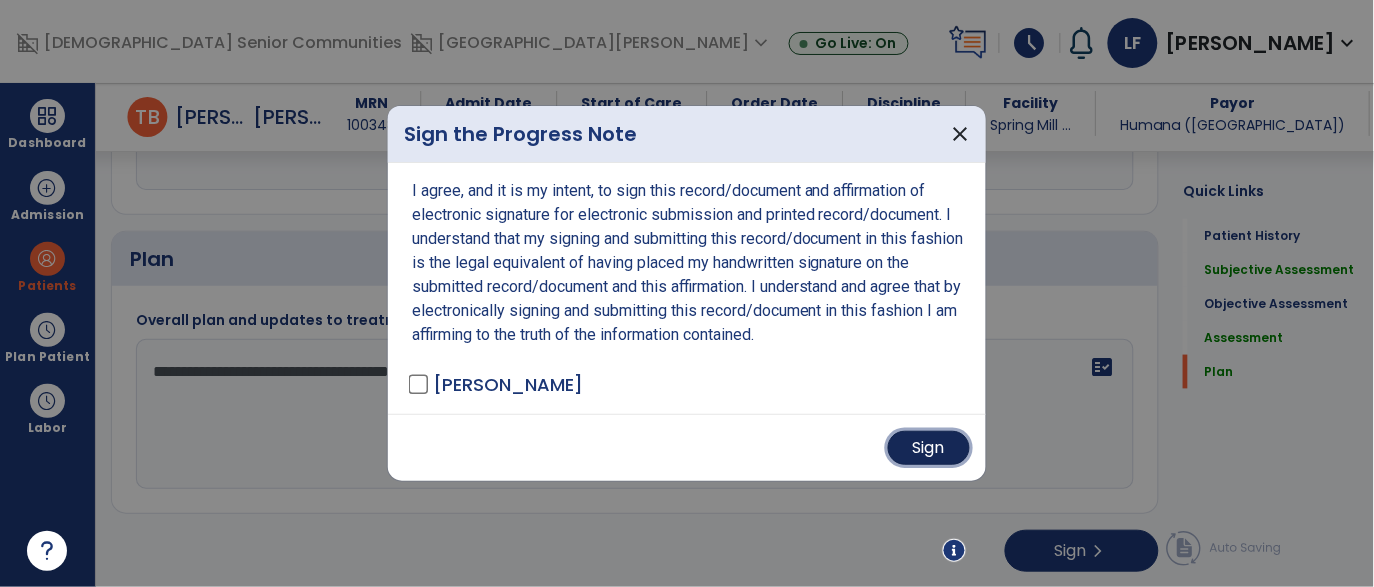 click on "Sign" at bounding box center [929, 448] 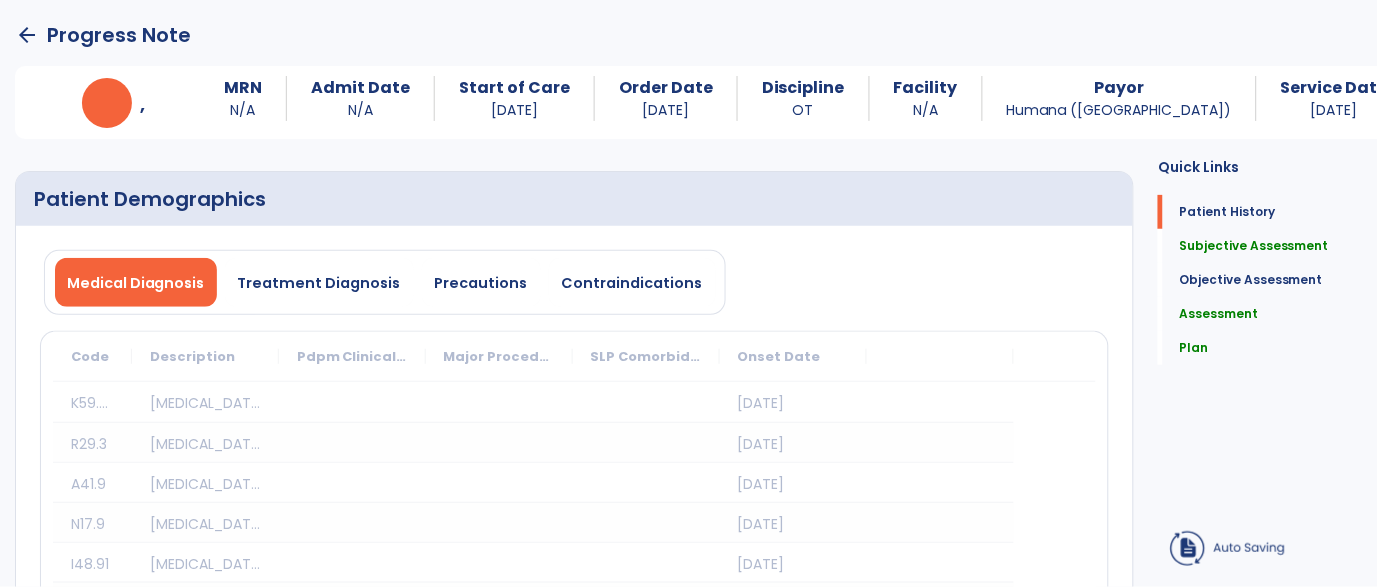 scroll, scrollTop: 0, scrollLeft: 0, axis: both 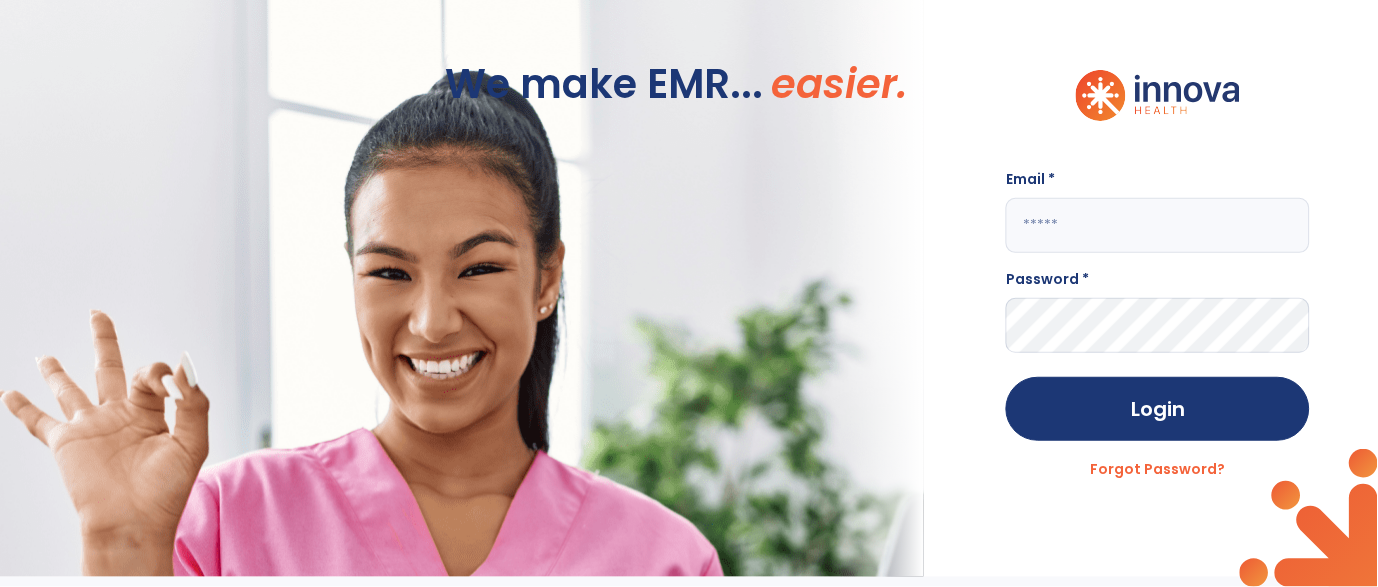 click 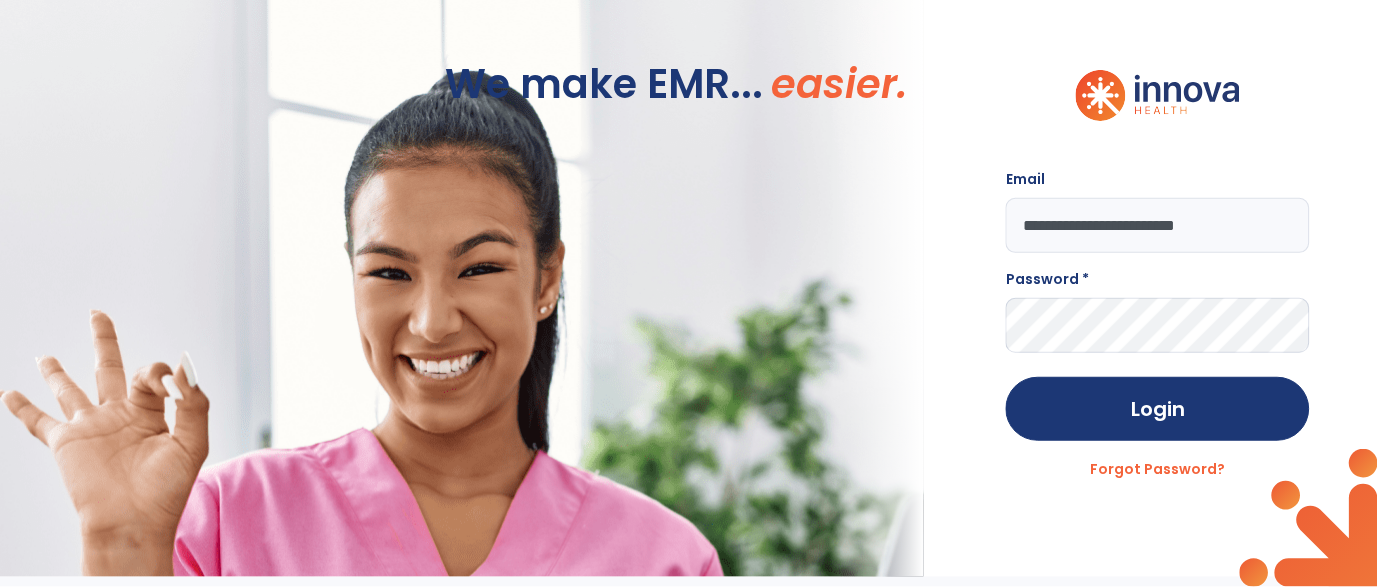 type on "**********" 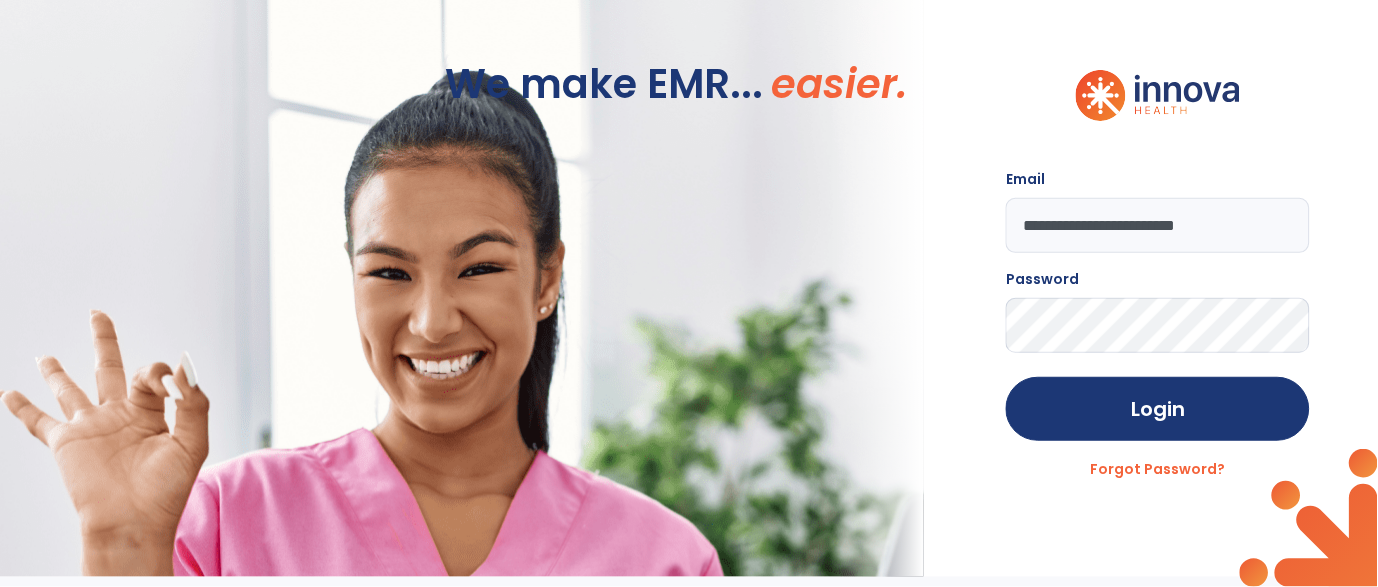 click on "Login" 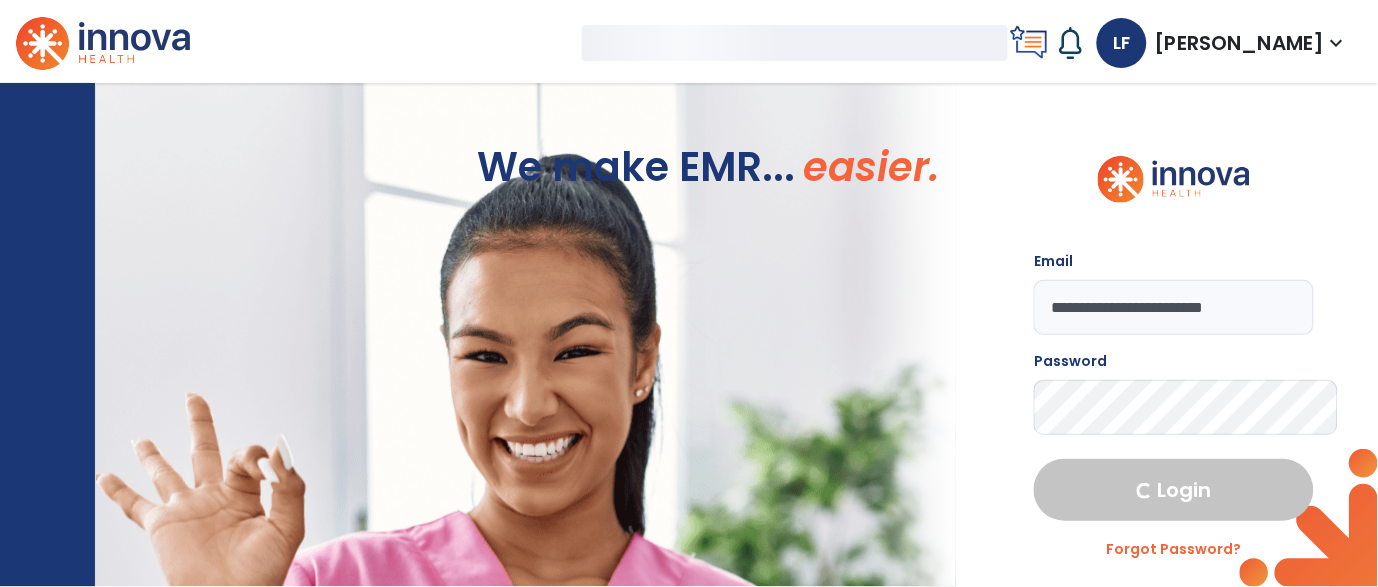 select on "****" 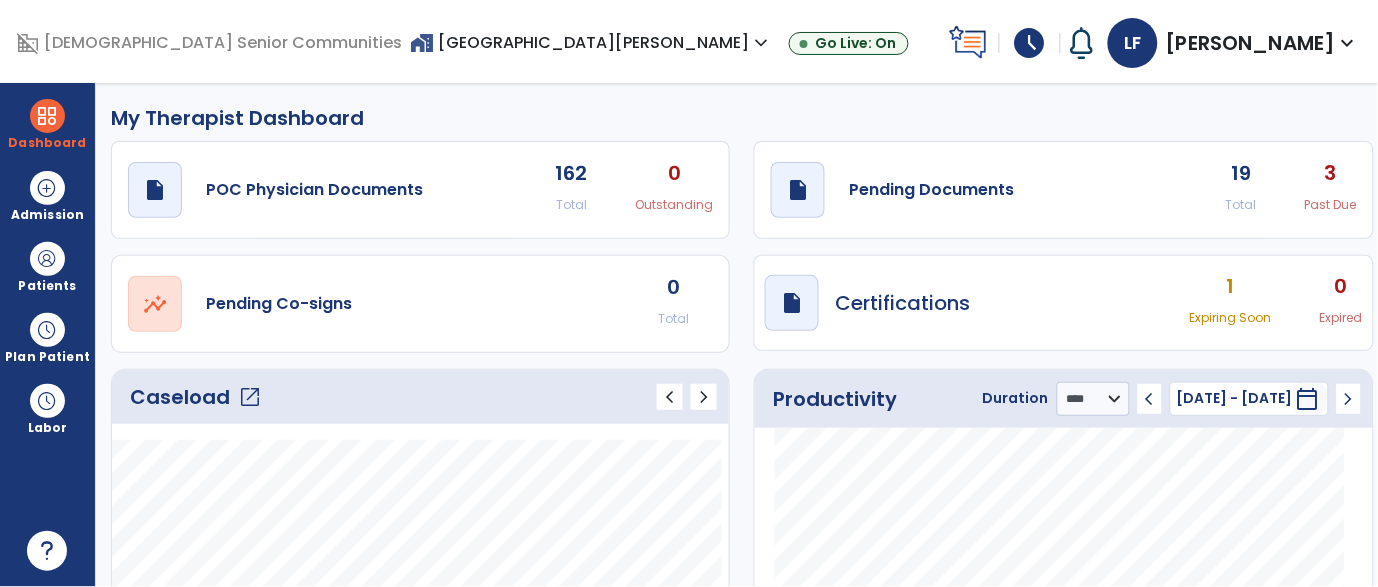 click on "open_in_new" 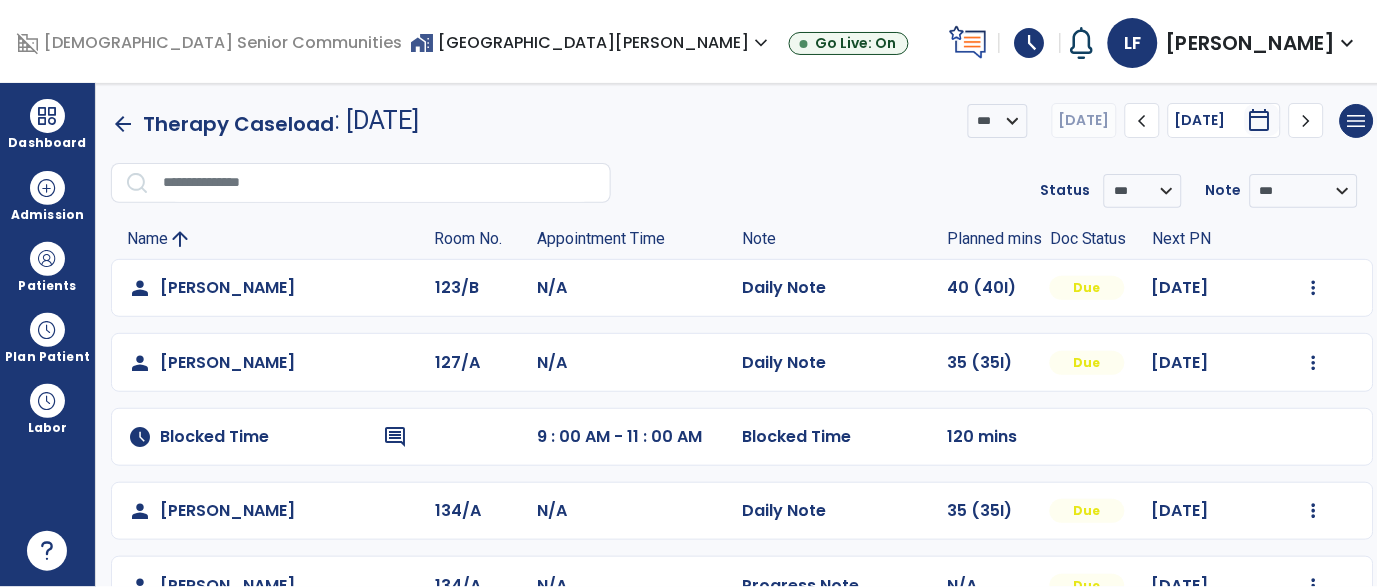 scroll, scrollTop: 948, scrollLeft: 0, axis: vertical 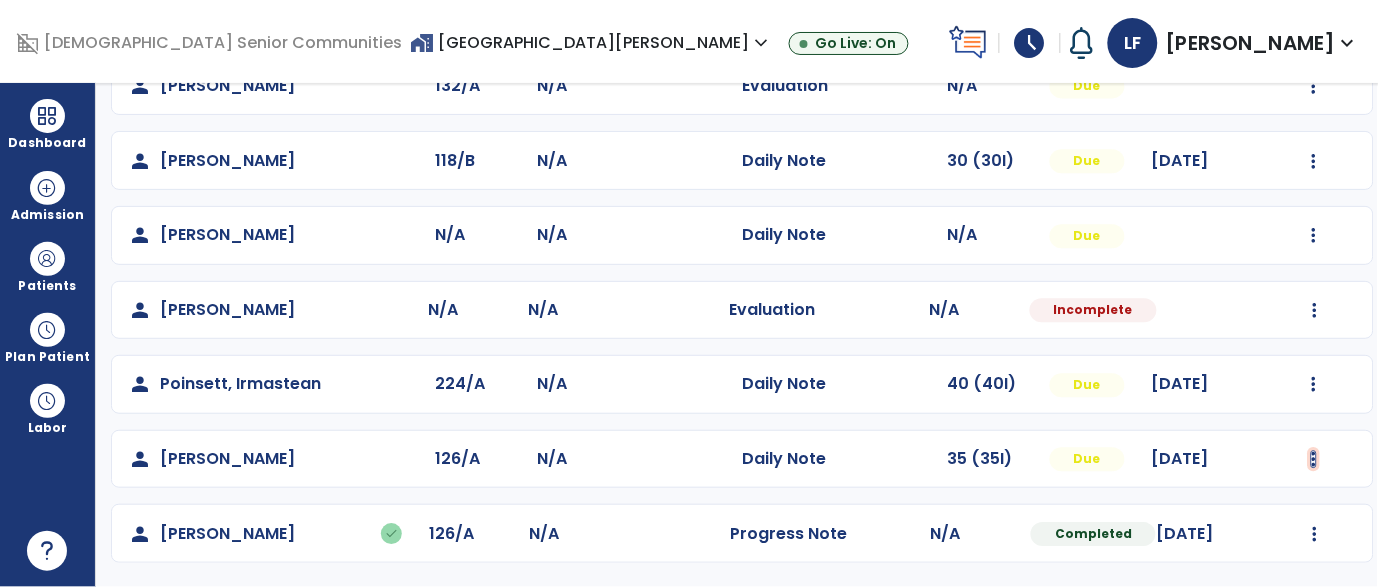 click at bounding box center (1314, -659) 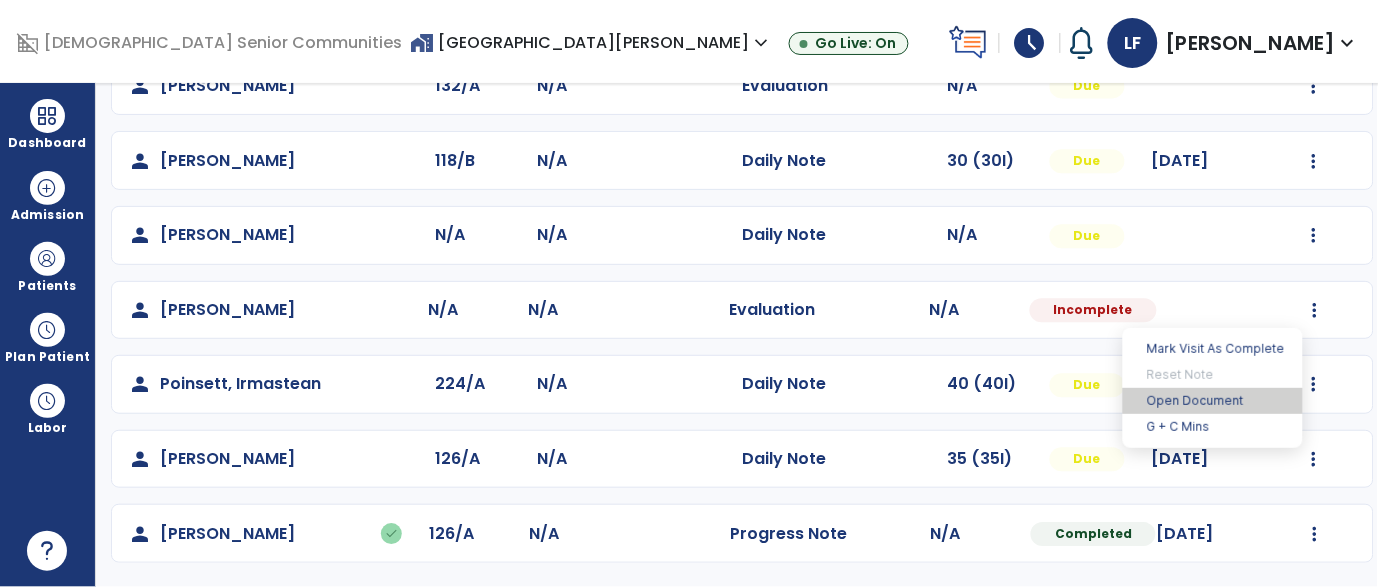 click on "Open Document" at bounding box center [1213, 401] 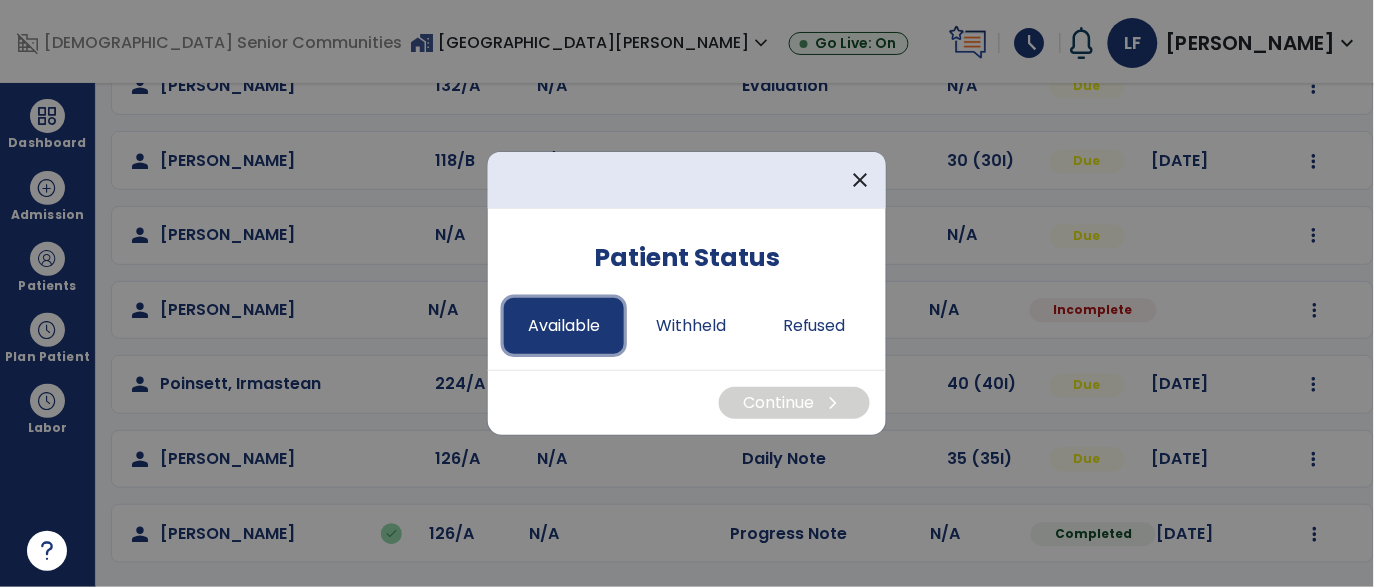 click on "Available" at bounding box center (564, 326) 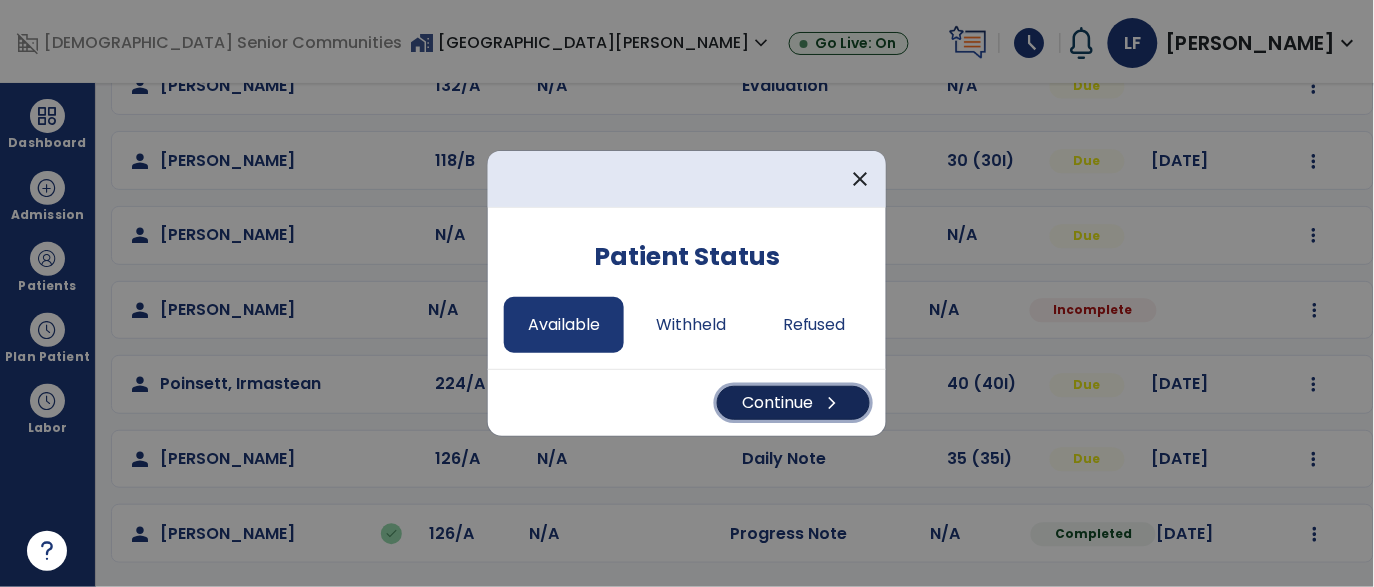 click on "Continue   chevron_right" at bounding box center [793, 403] 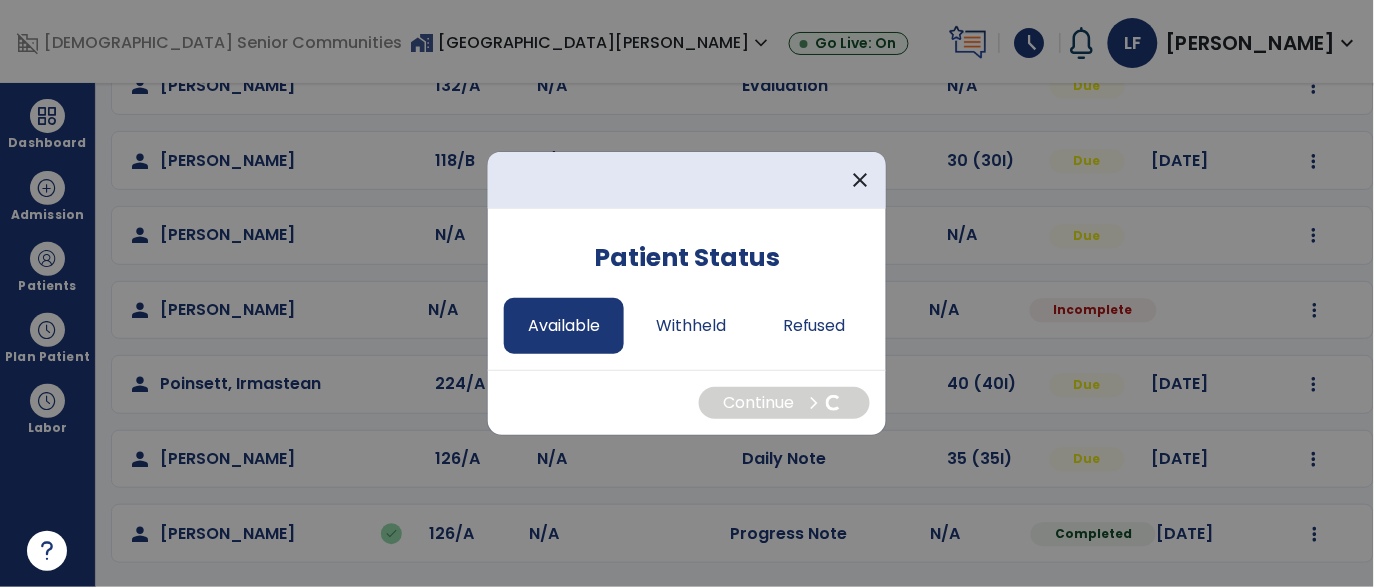 select on "*" 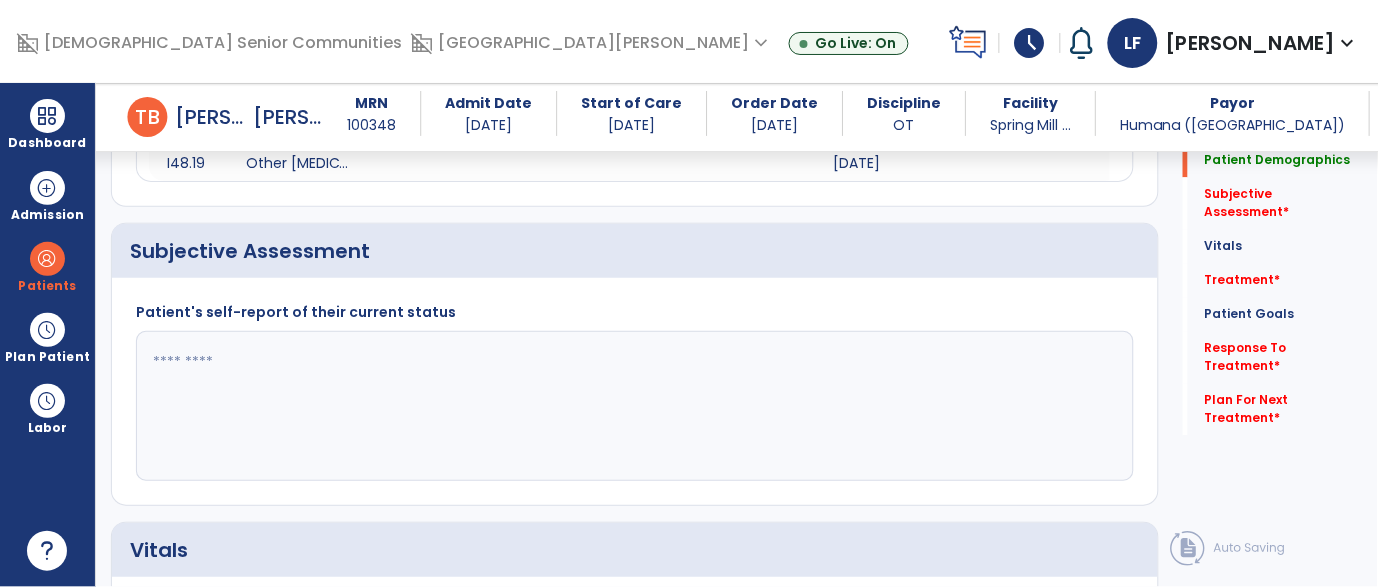 scroll, scrollTop: 986, scrollLeft: 0, axis: vertical 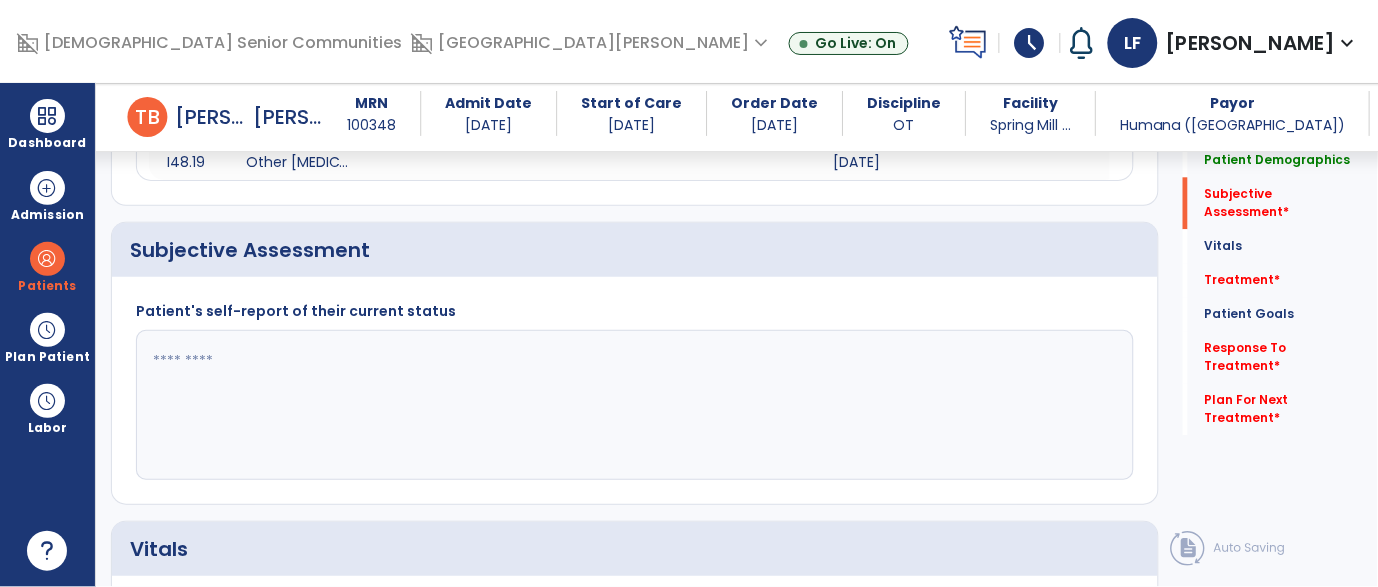 click 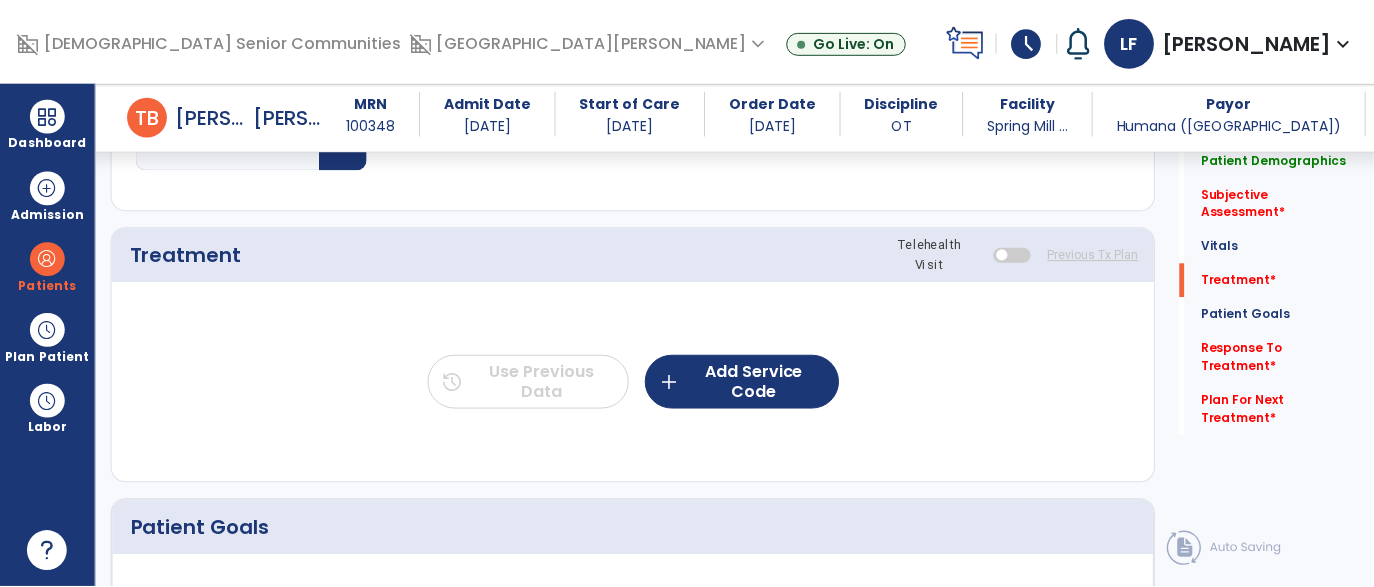 scroll, scrollTop: 1737, scrollLeft: 0, axis: vertical 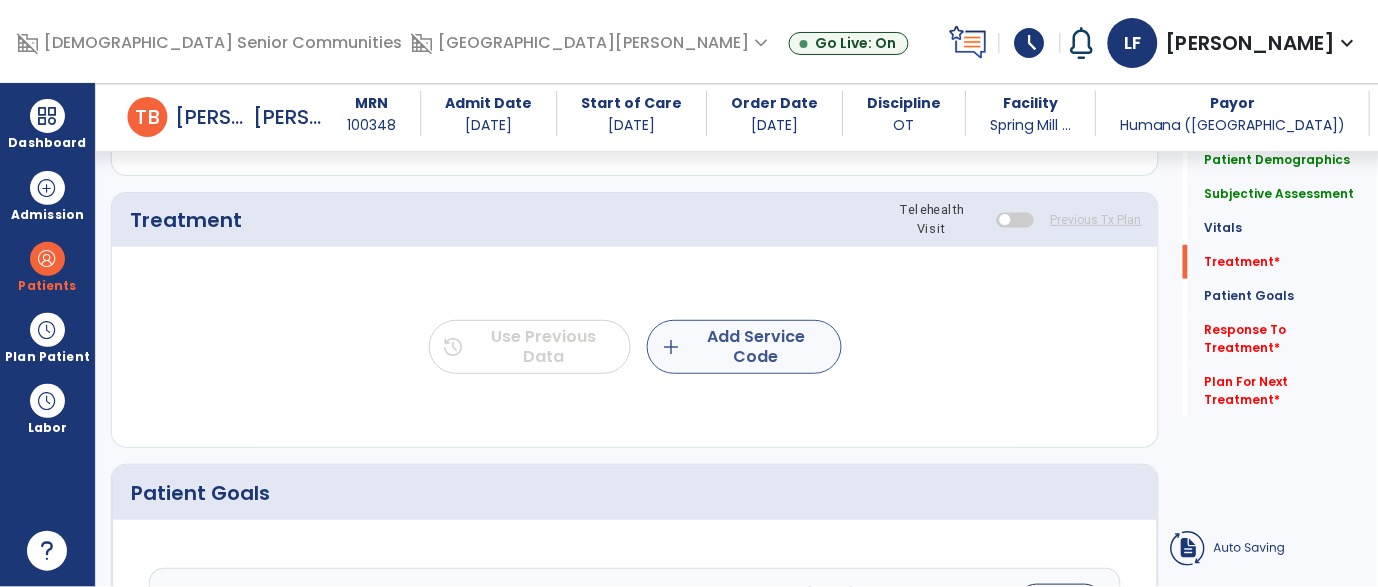 type on "**********" 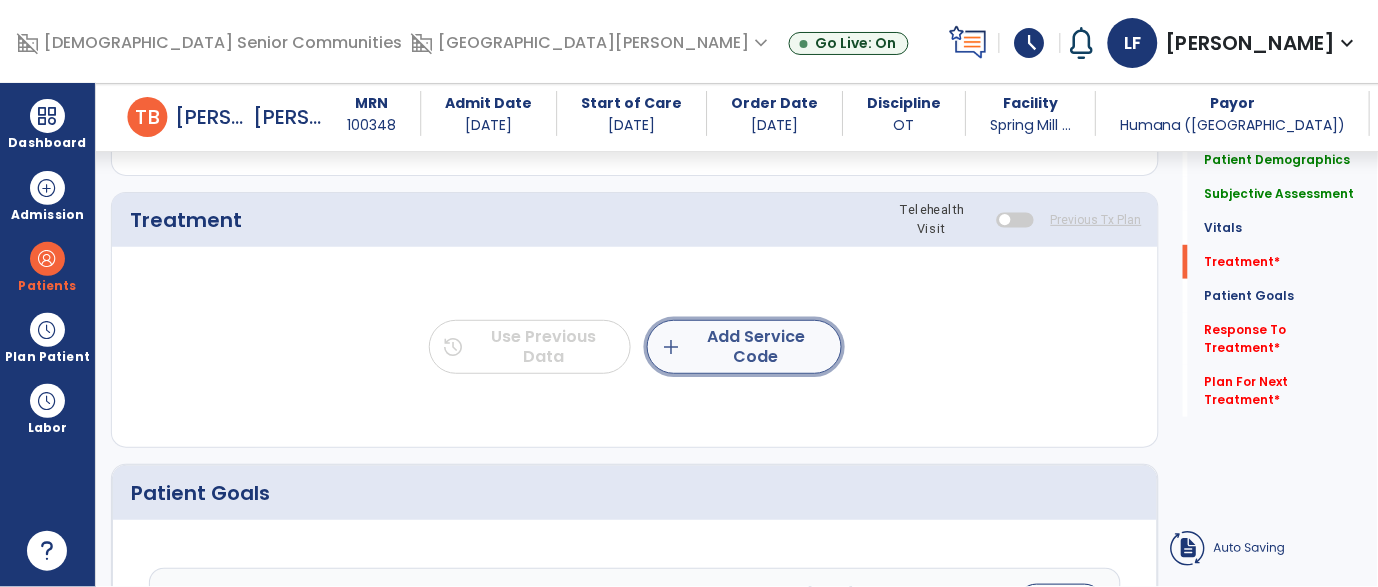 click on "add  Add Service Code" 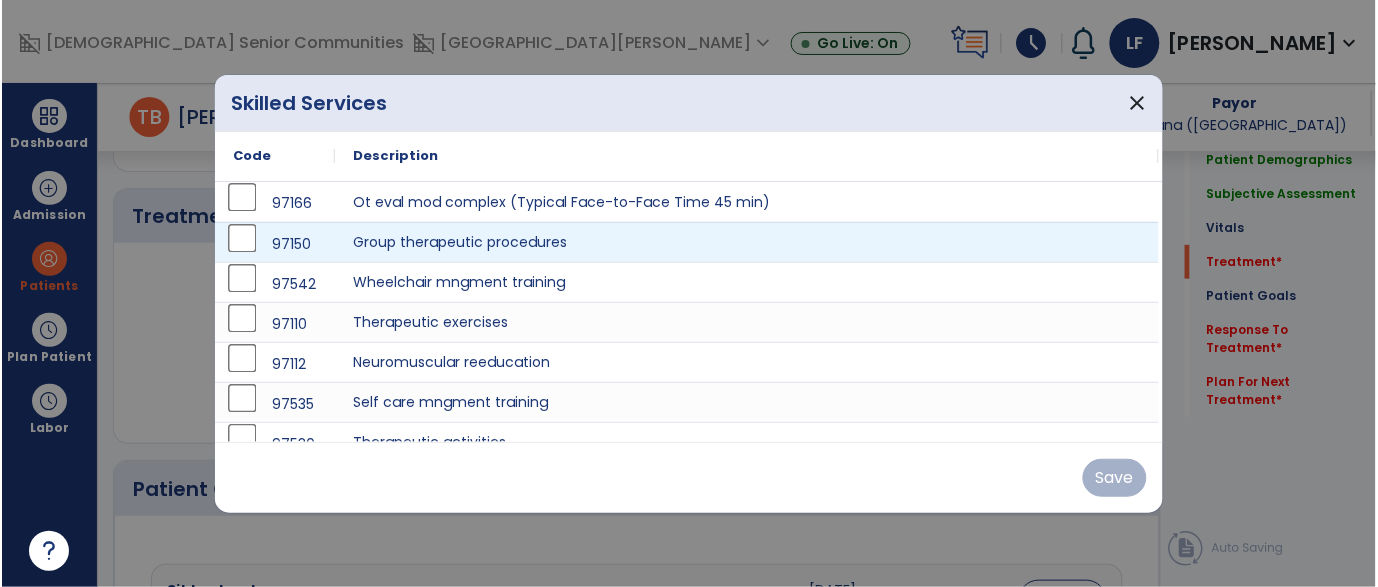 scroll, scrollTop: 1737, scrollLeft: 0, axis: vertical 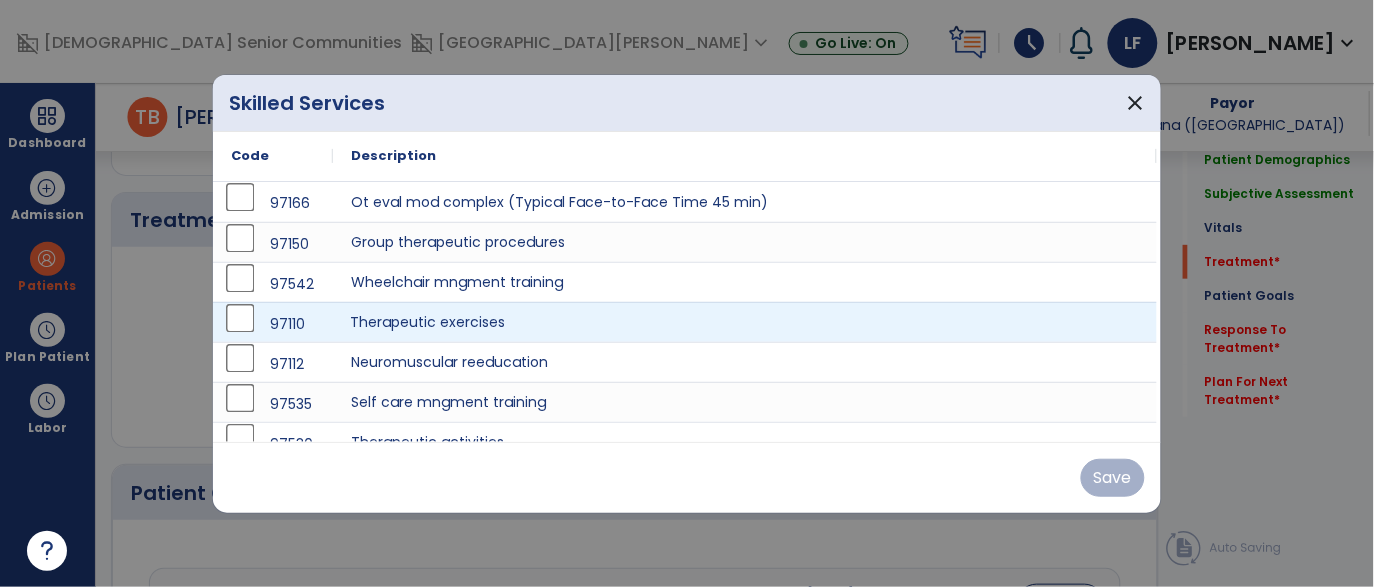 click on "Therapeutic exercises" at bounding box center [745, 322] 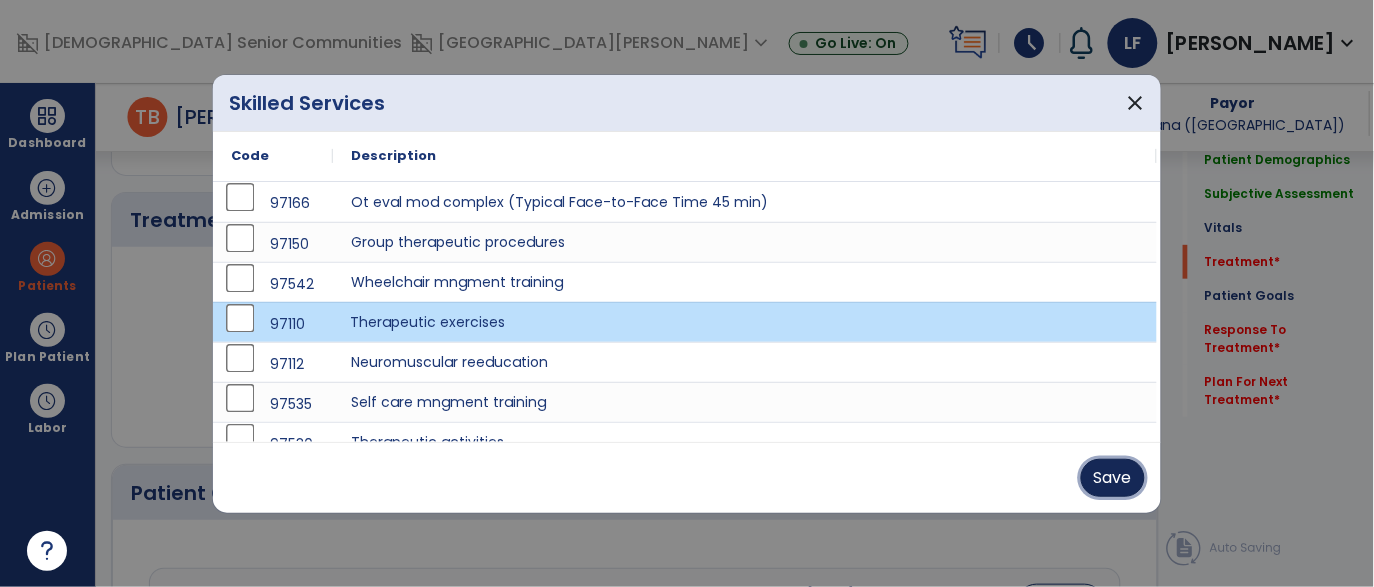 click on "Save" at bounding box center [1113, 478] 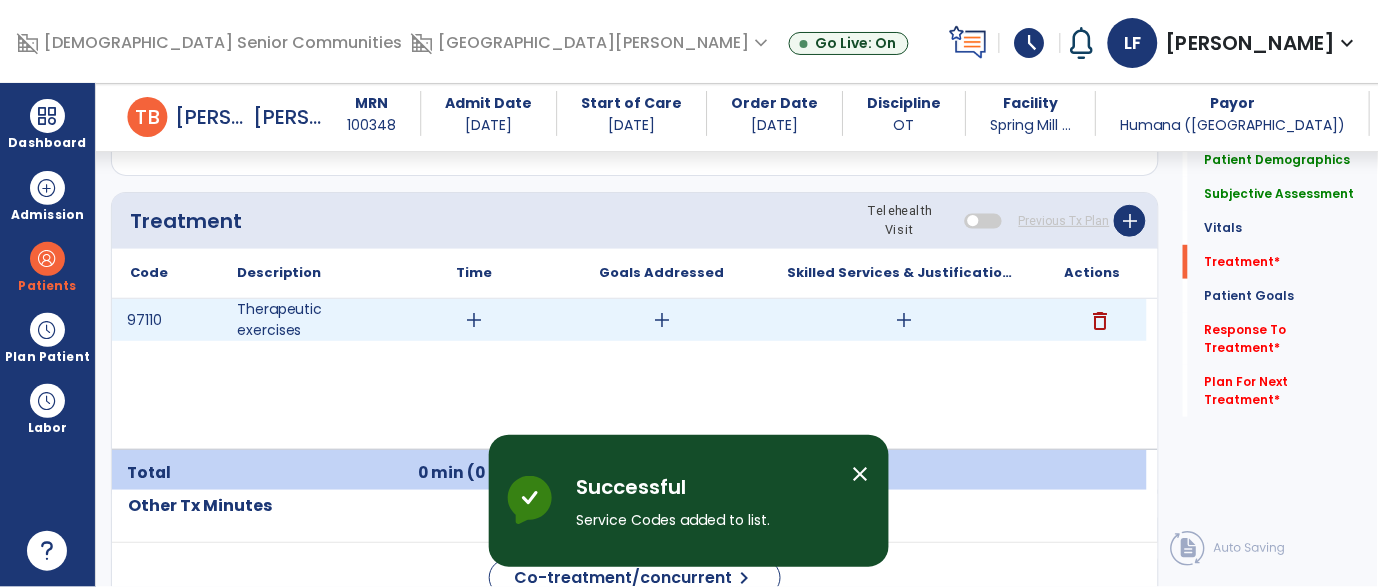 click on "add" at bounding box center [474, 320] 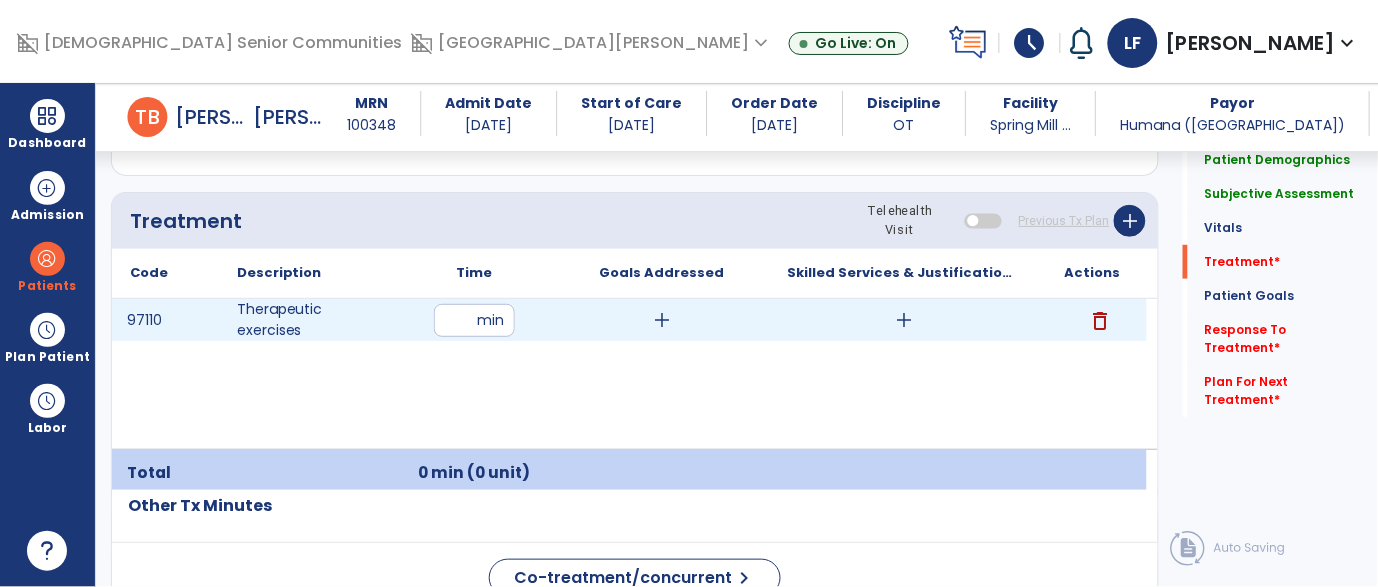 type on "**" 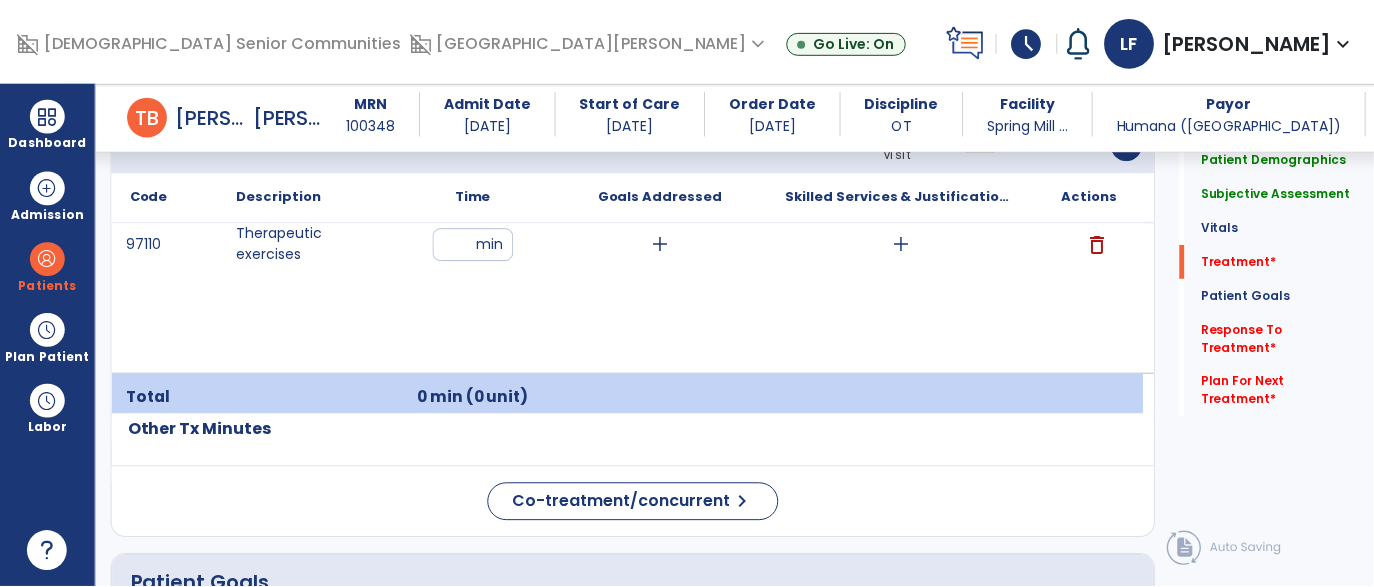 scroll, scrollTop: 1843, scrollLeft: 0, axis: vertical 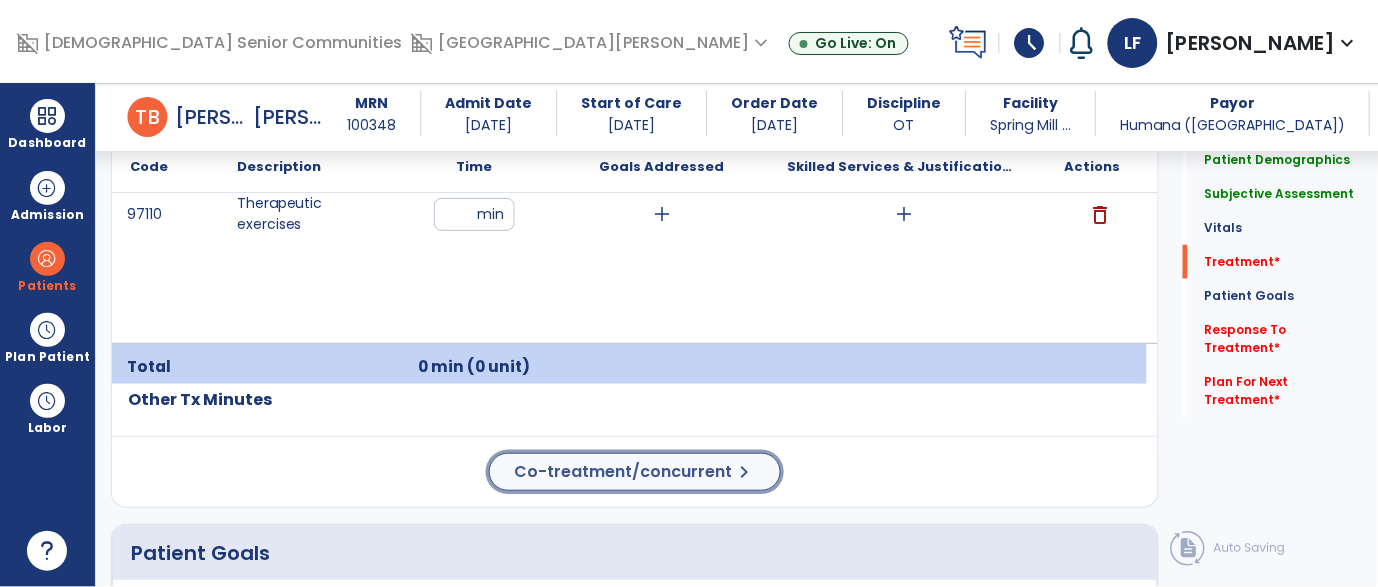 click on "Co-treatment/concurrent" 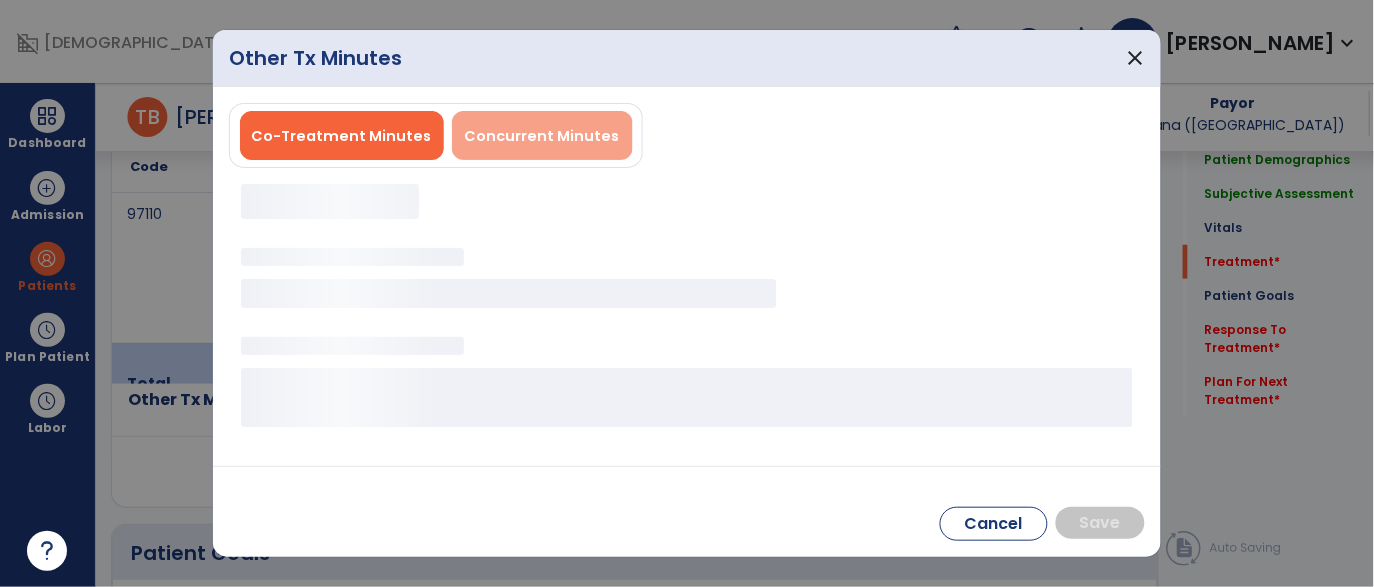 scroll, scrollTop: 1843, scrollLeft: 0, axis: vertical 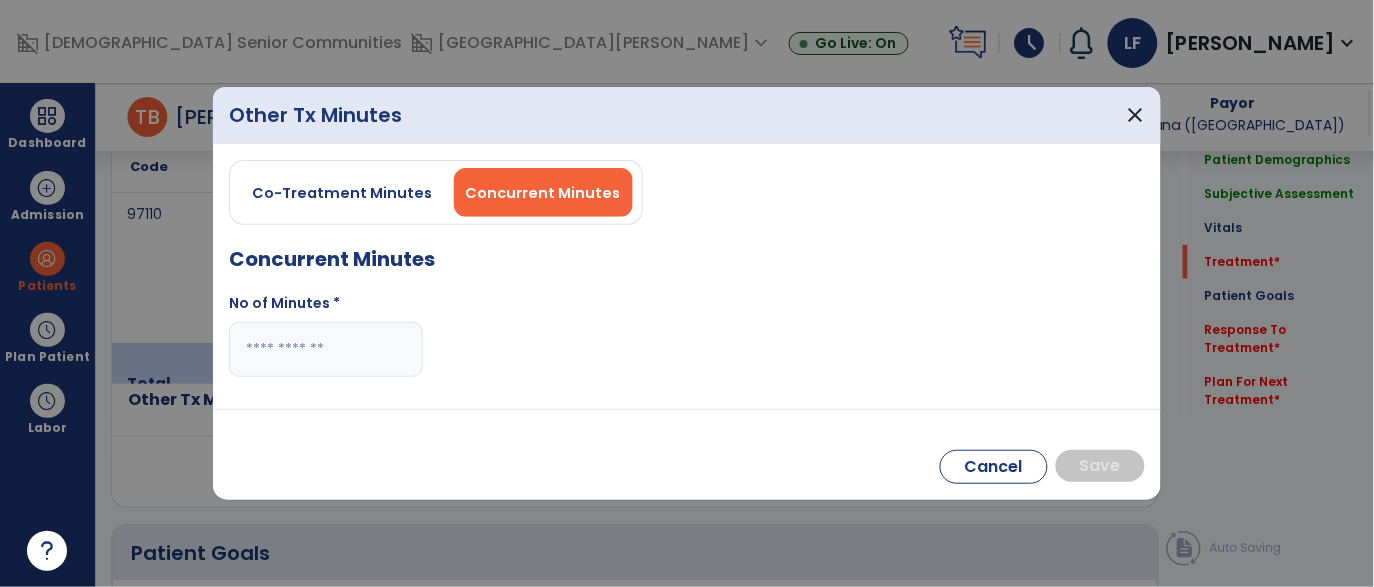 click at bounding box center (326, 349) 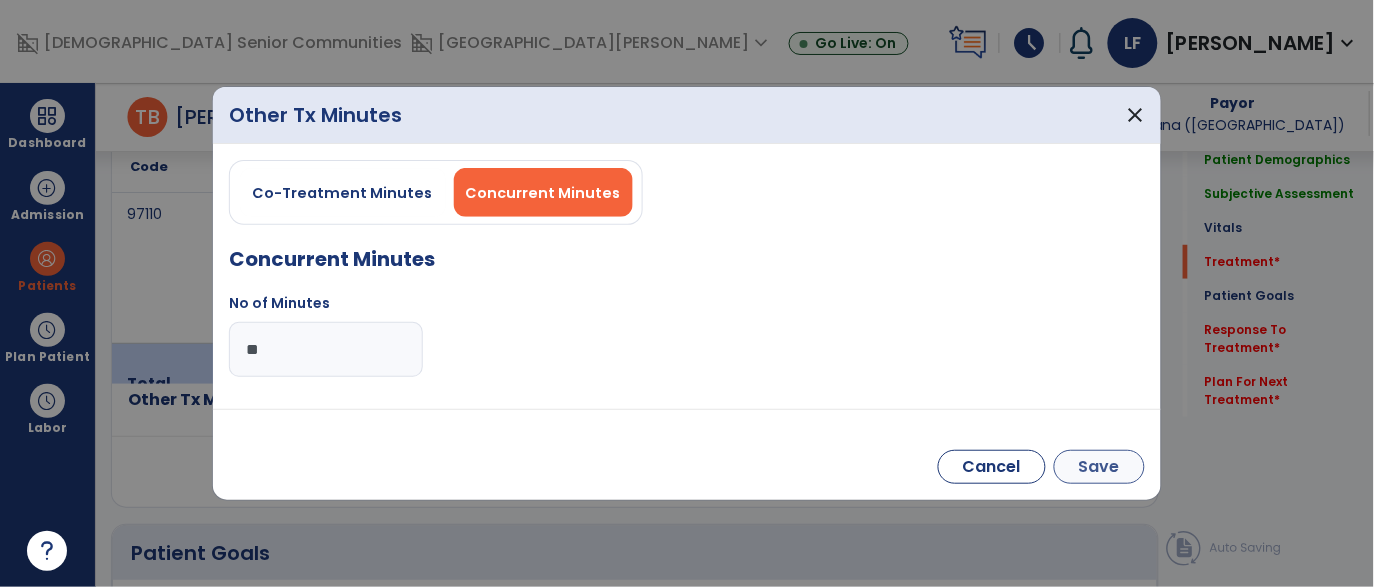type on "**" 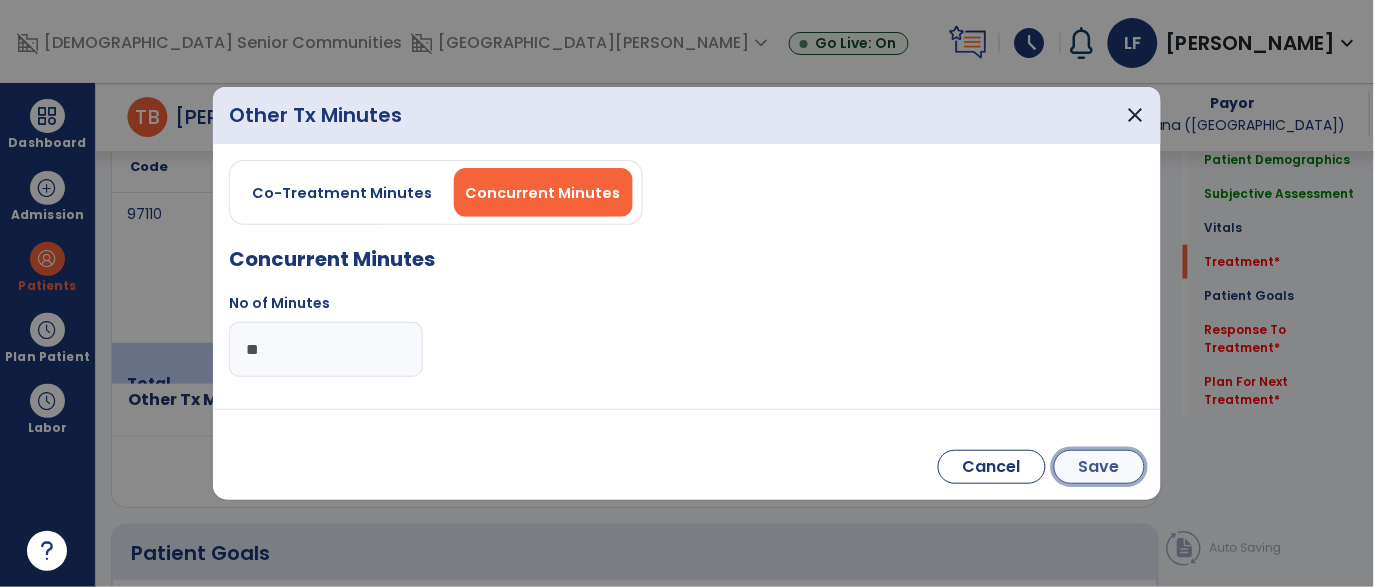 click on "Save" at bounding box center (1099, 467) 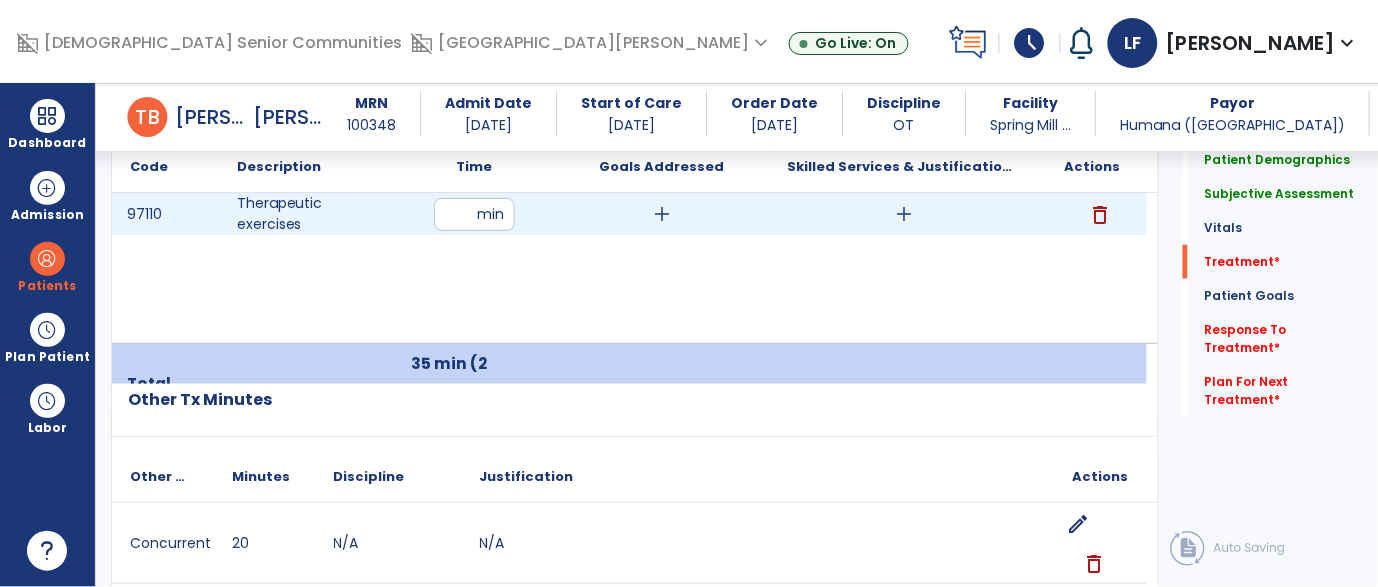 click on "add" at bounding box center (662, 214) 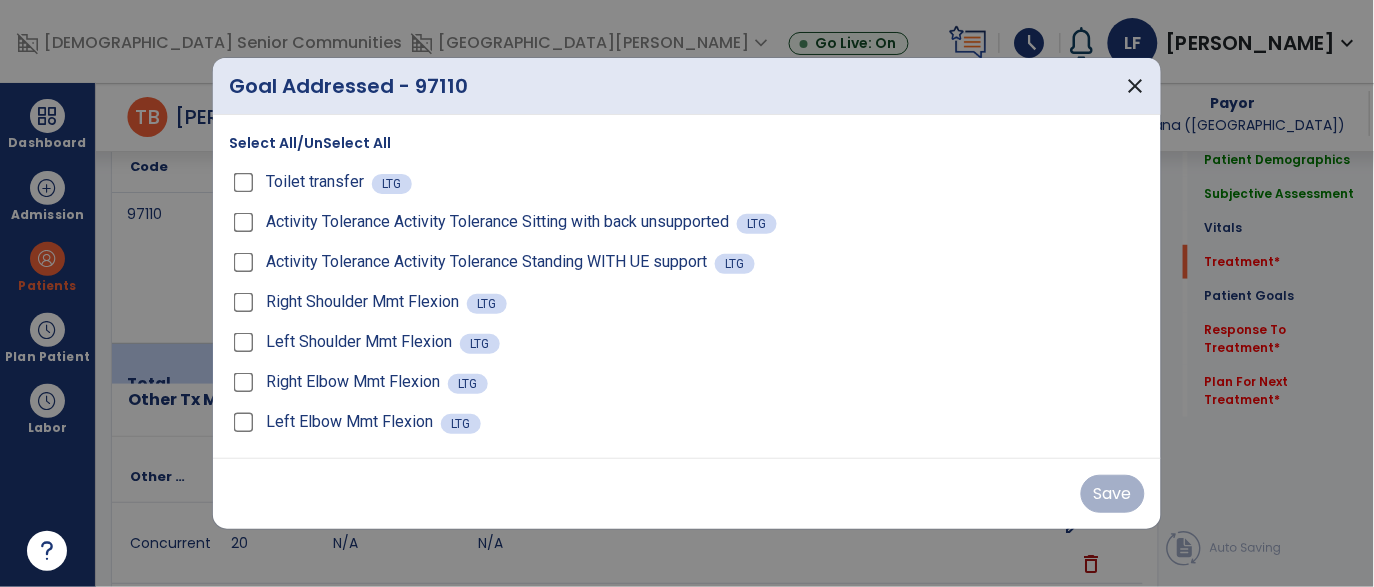 scroll, scrollTop: 1843, scrollLeft: 0, axis: vertical 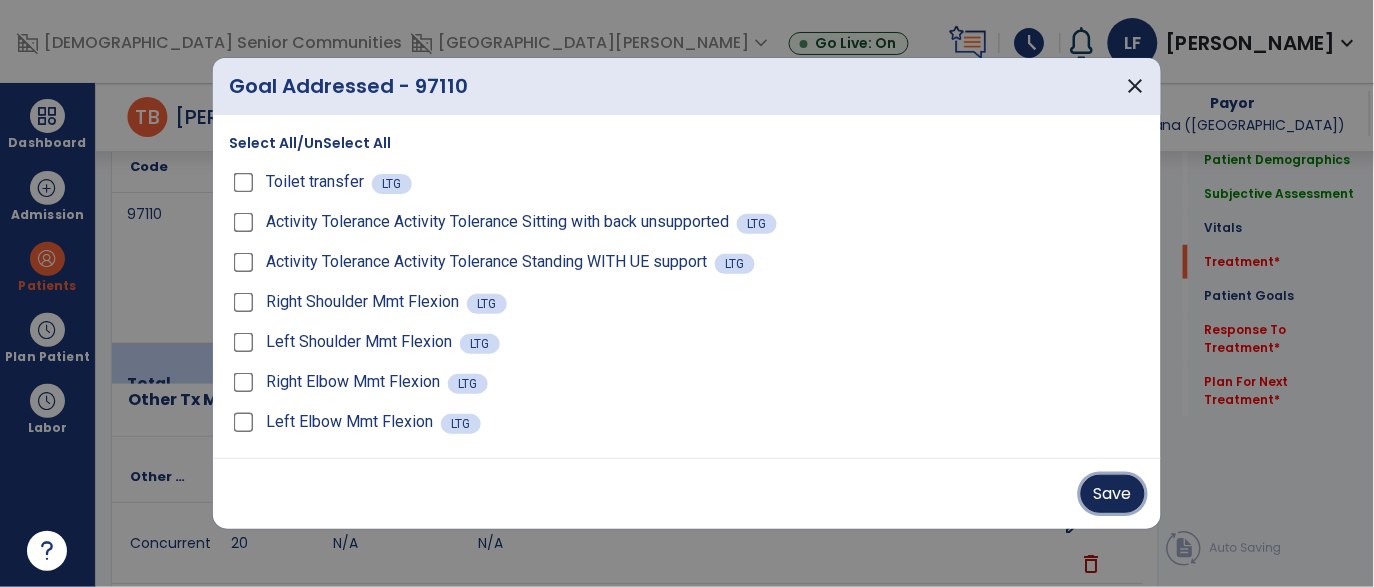 click on "Save" at bounding box center [1113, 494] 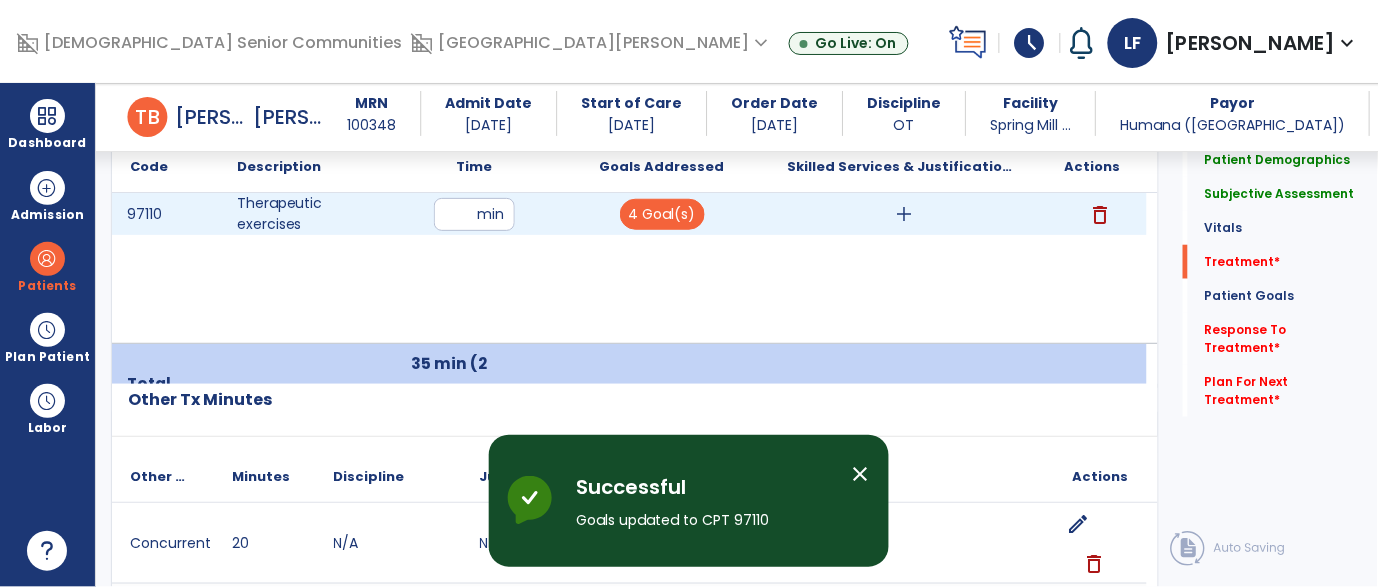 click on "add" at bounding box center [904, 214] 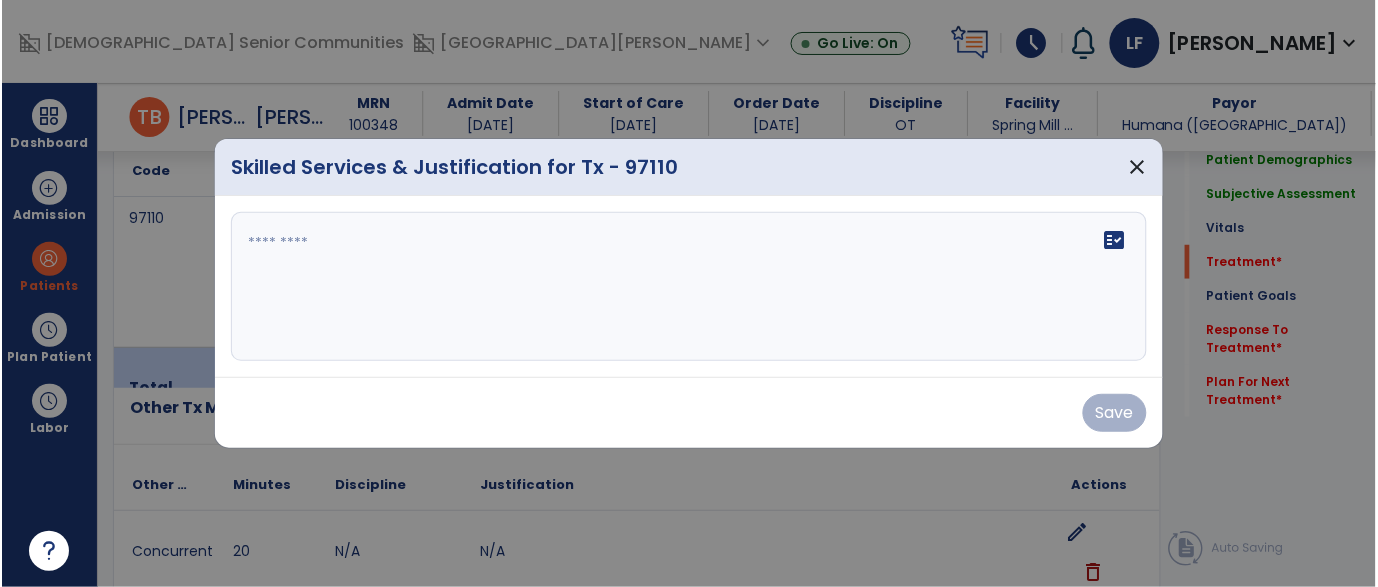 scroll, scrollTop: 1843, scrollLeft: 0, axis: vertical 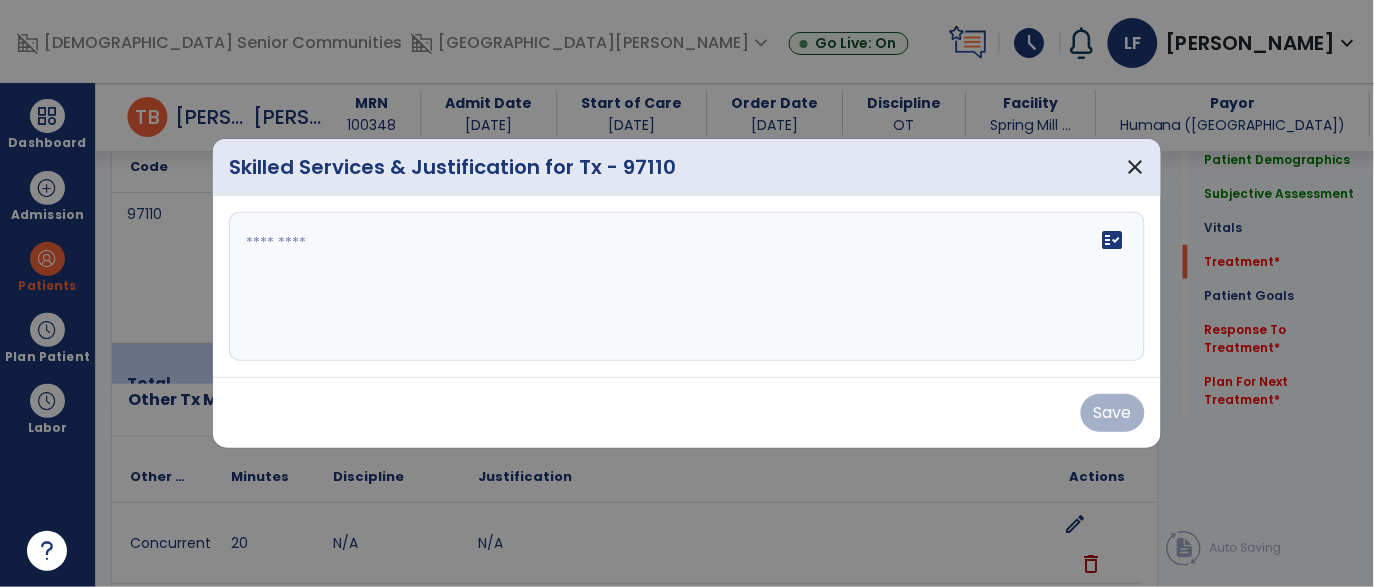 click on "fact_check" at bounding box center [687, 287] 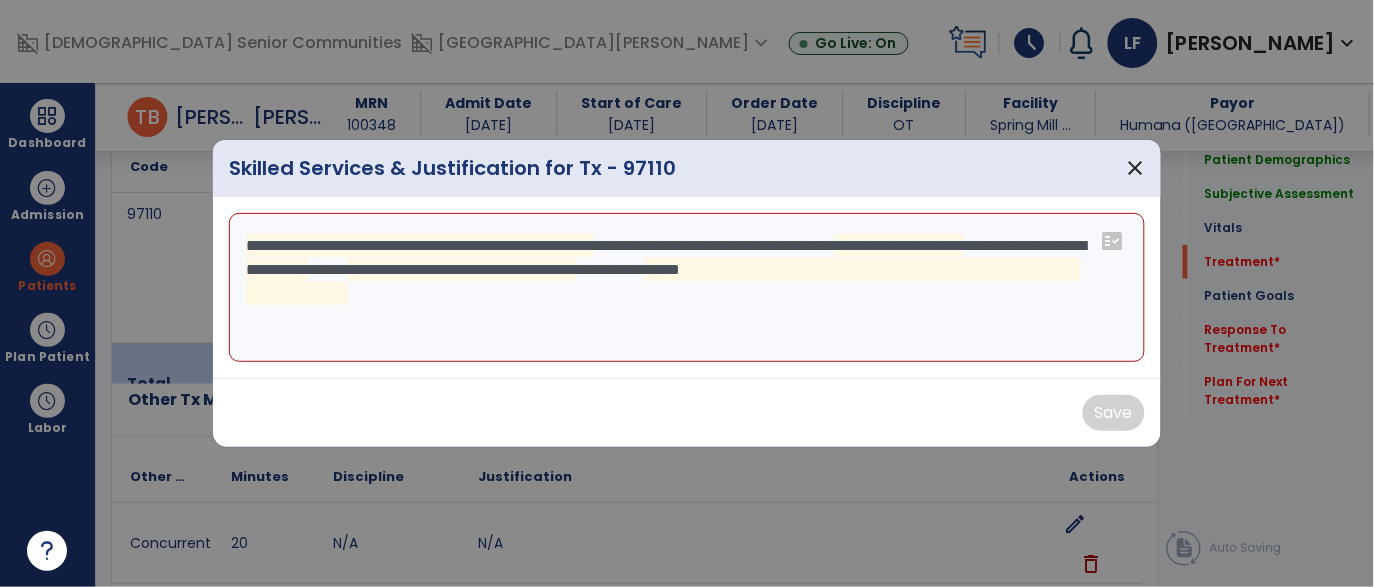 click on "**********" at bounding box center (687, 288) 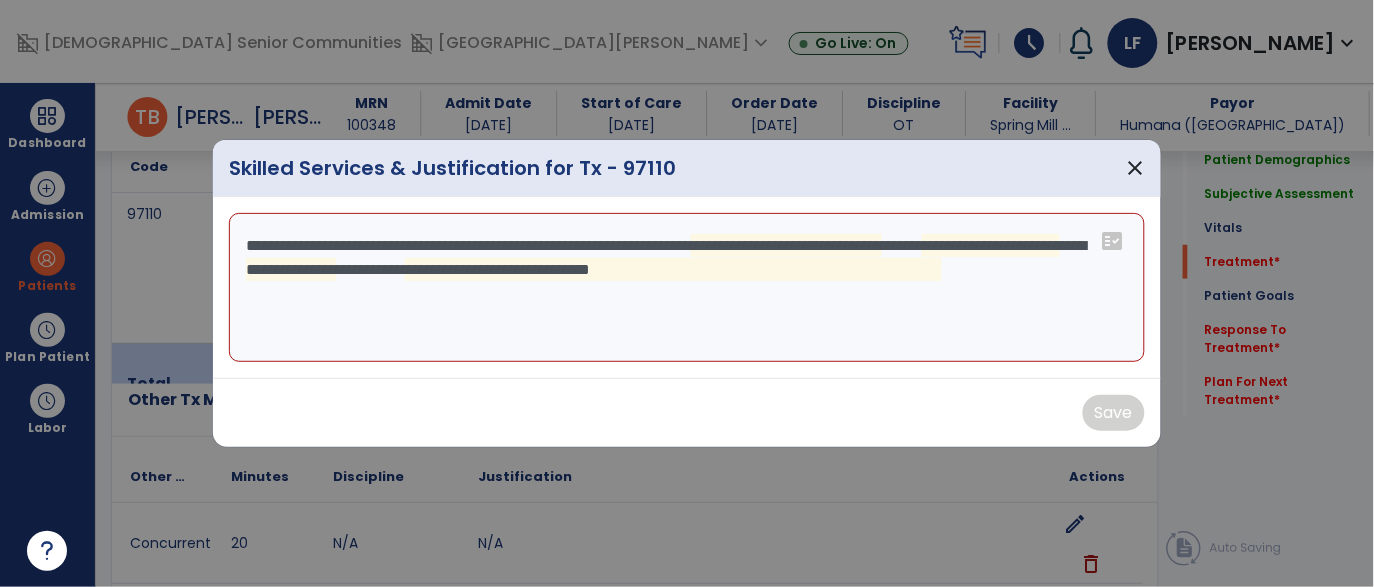 click on "**********" at bounding box center (687, 288) 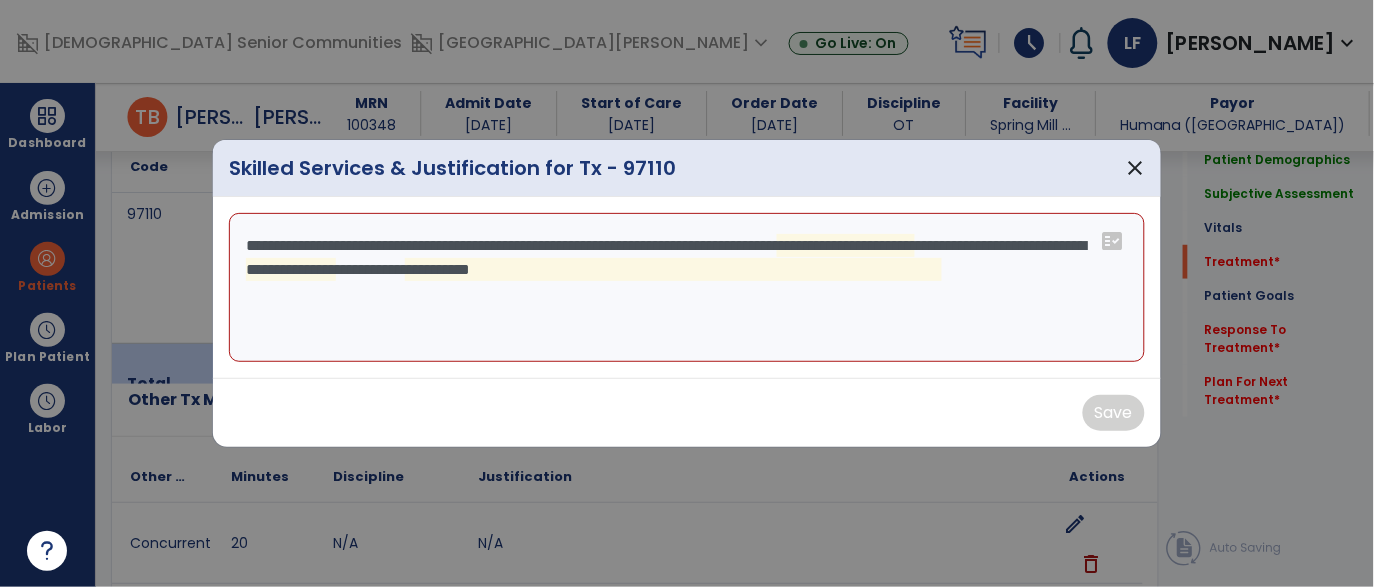 click on "**********" at bounding box center [687, 288] 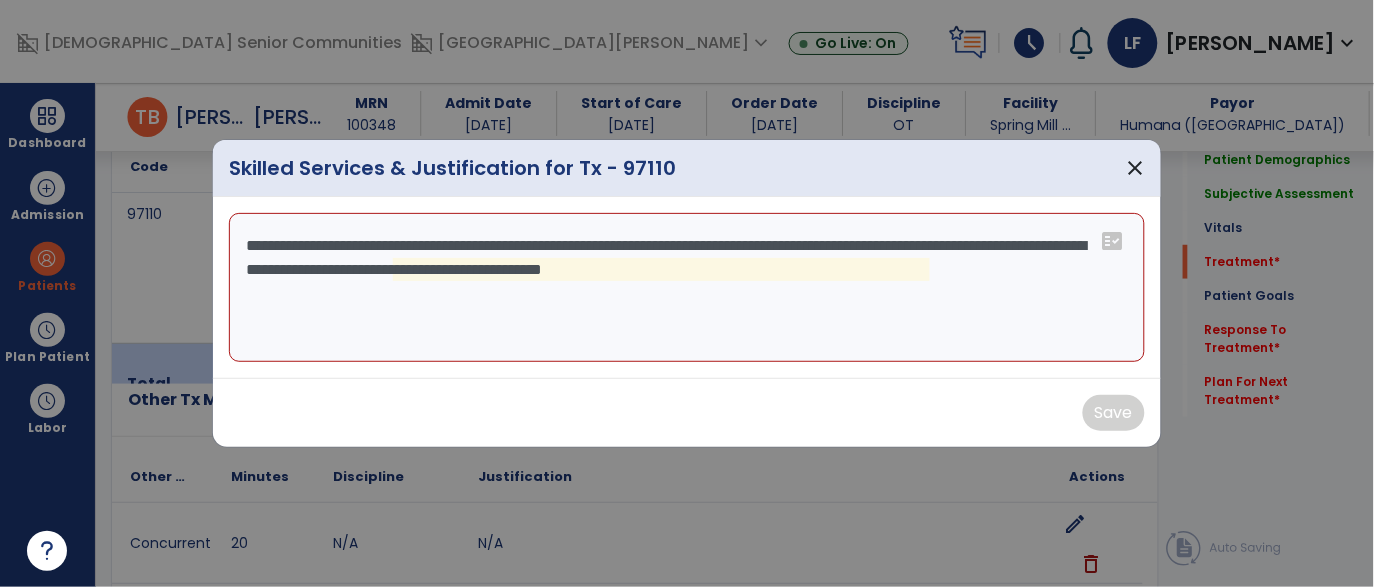 click on "**********" at bounding box center (687, 288) 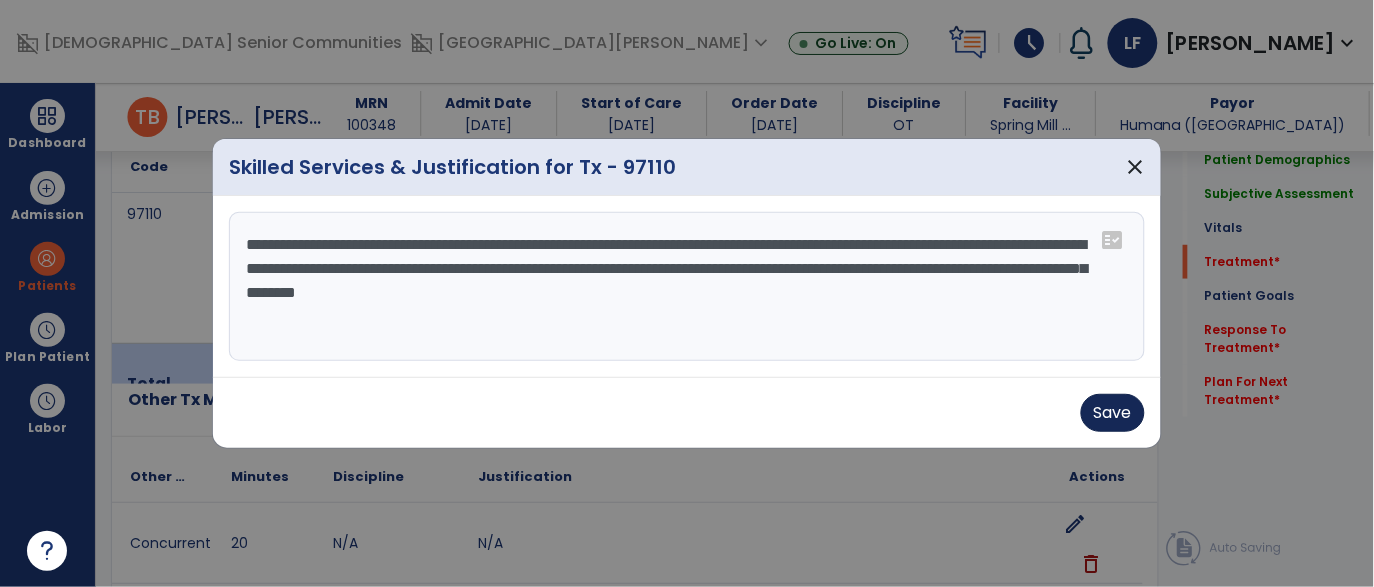 type on "**********" 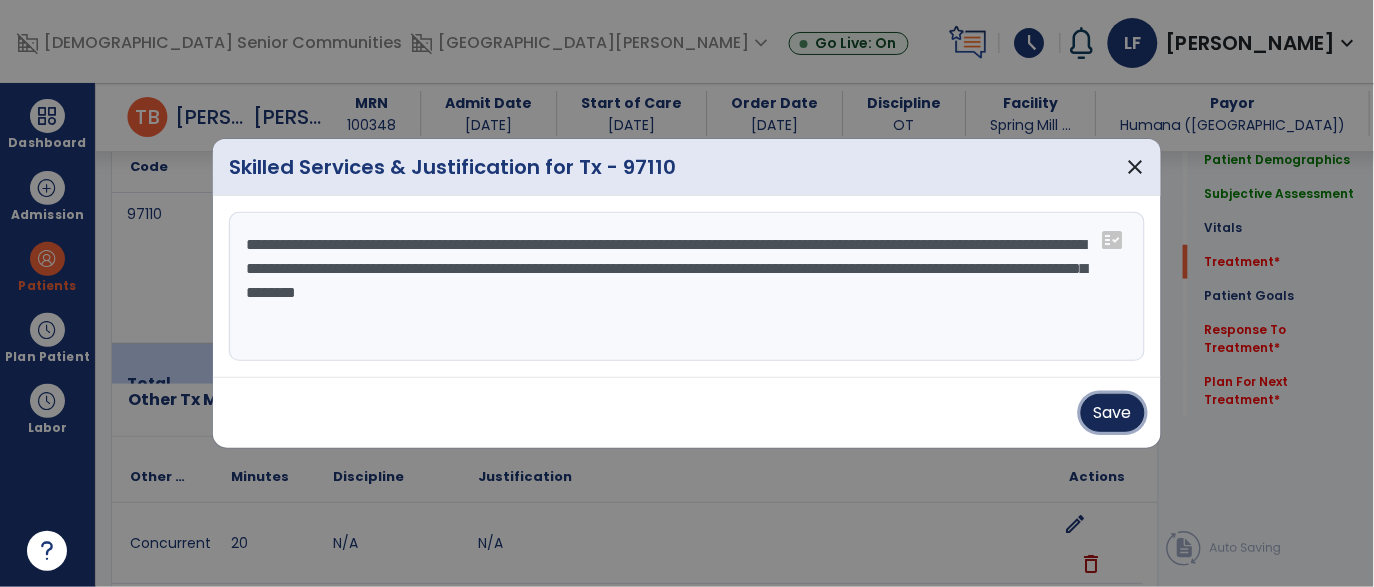 click on "Save" at bounding box center (1113, 413) 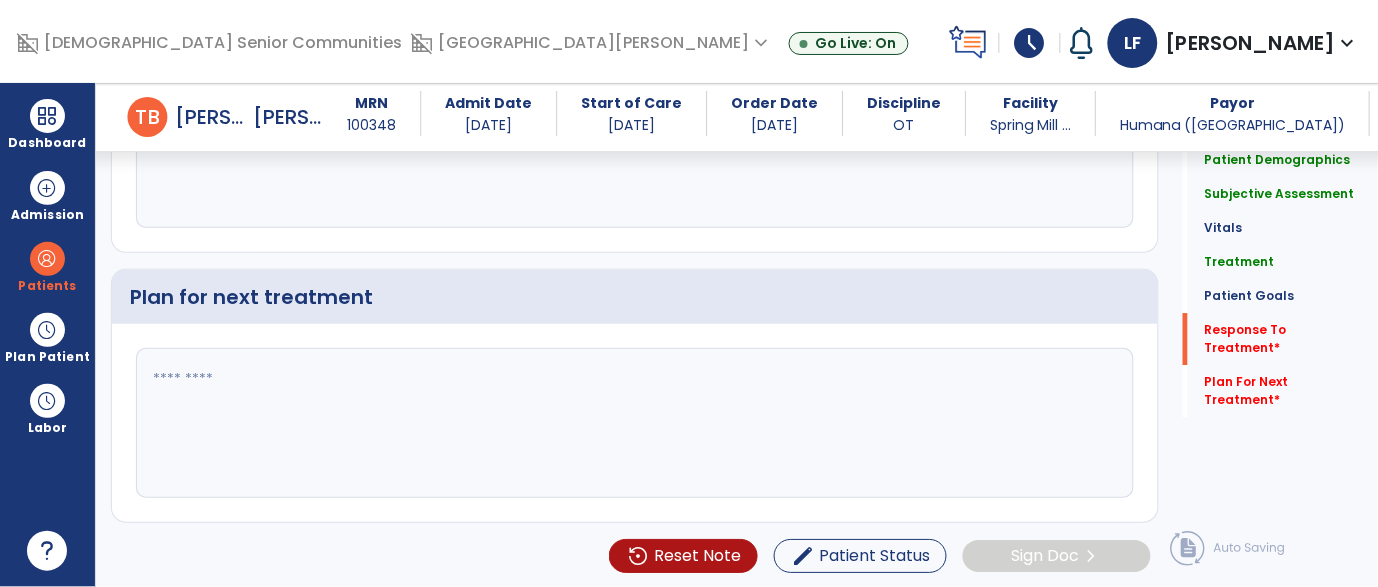 scroll, scrollTop: 4097, scrollLeft: 0, axis: vertical 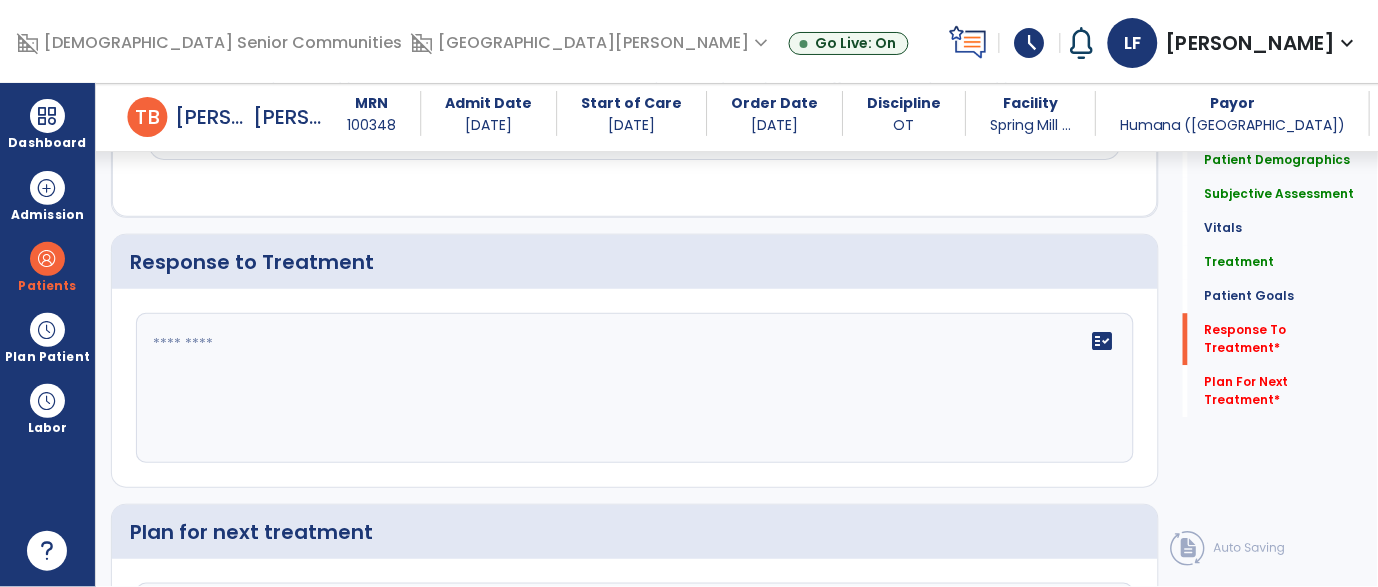 click on "fact_check" 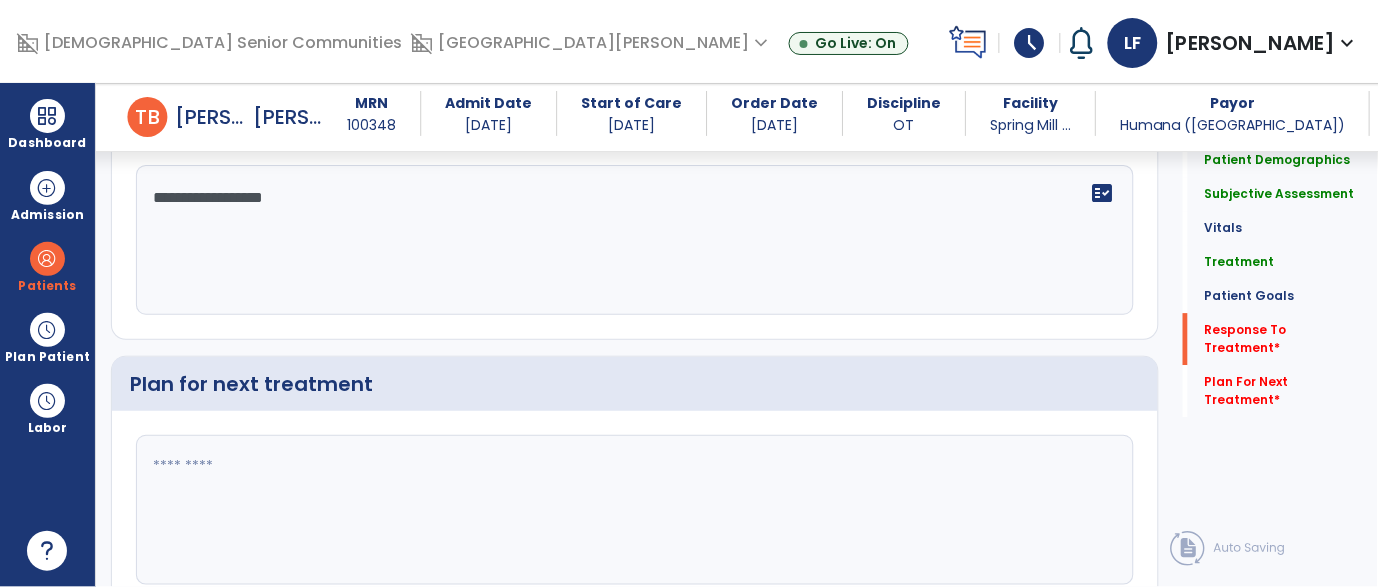 scroll, scrollTop: 4267, scrollLeft: 0, axis: vertical 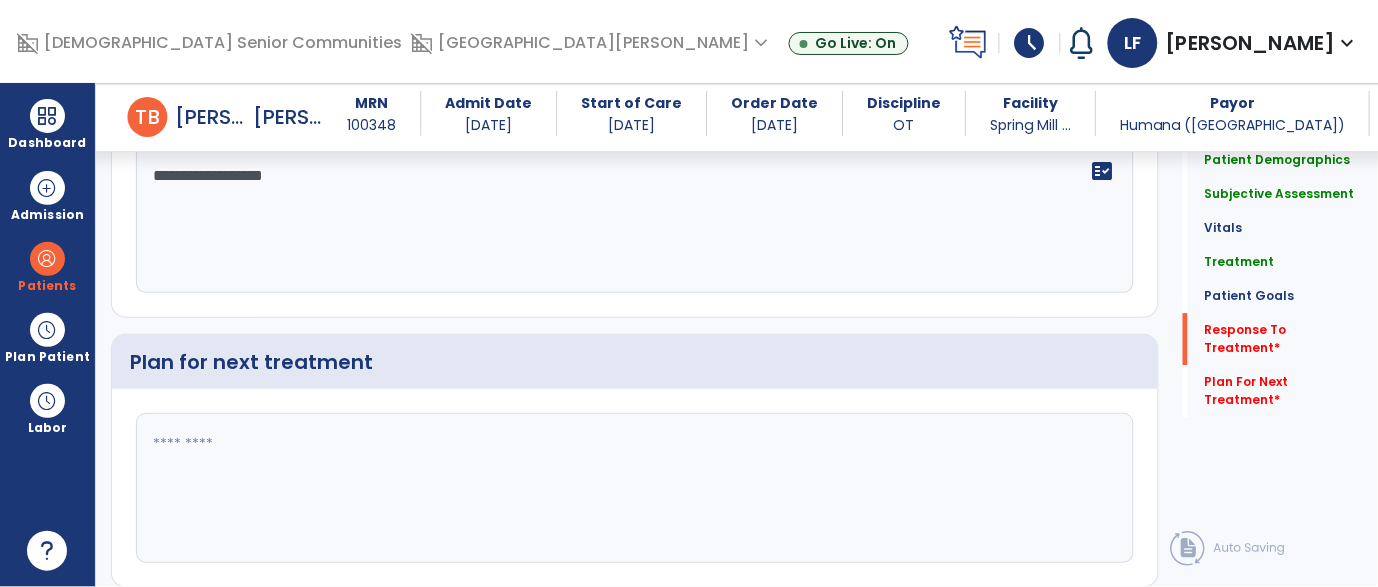 type on "**********" 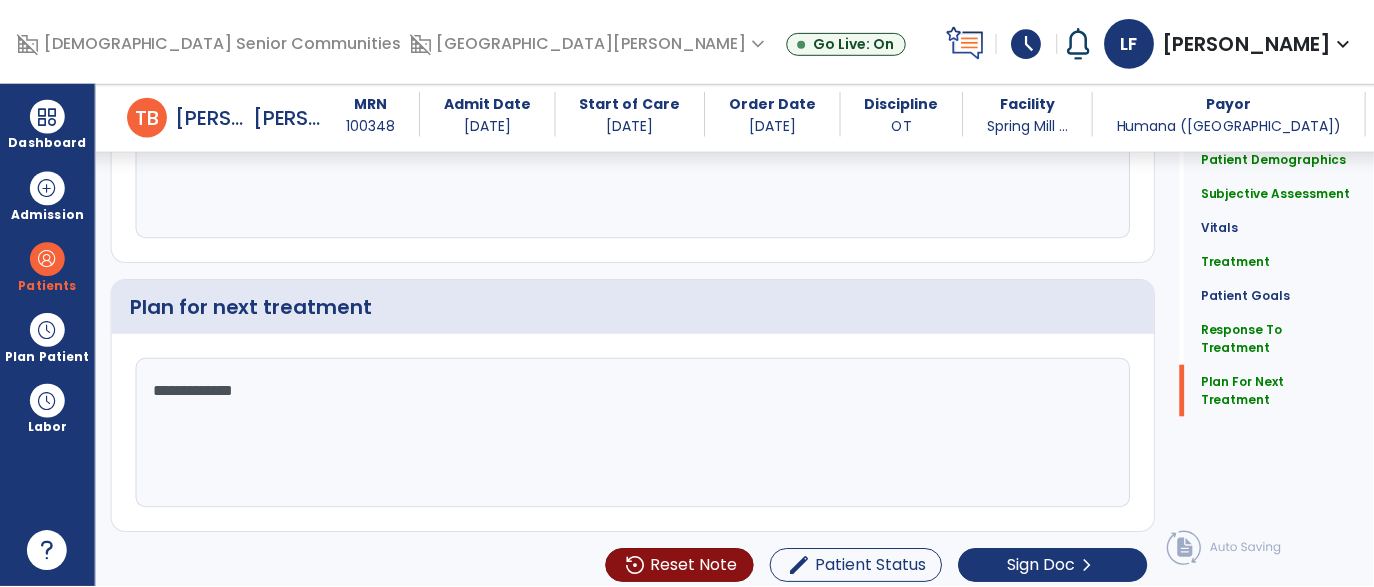 scroll, scrollTop: 4332, scrollLeft: 0, axis: vertical 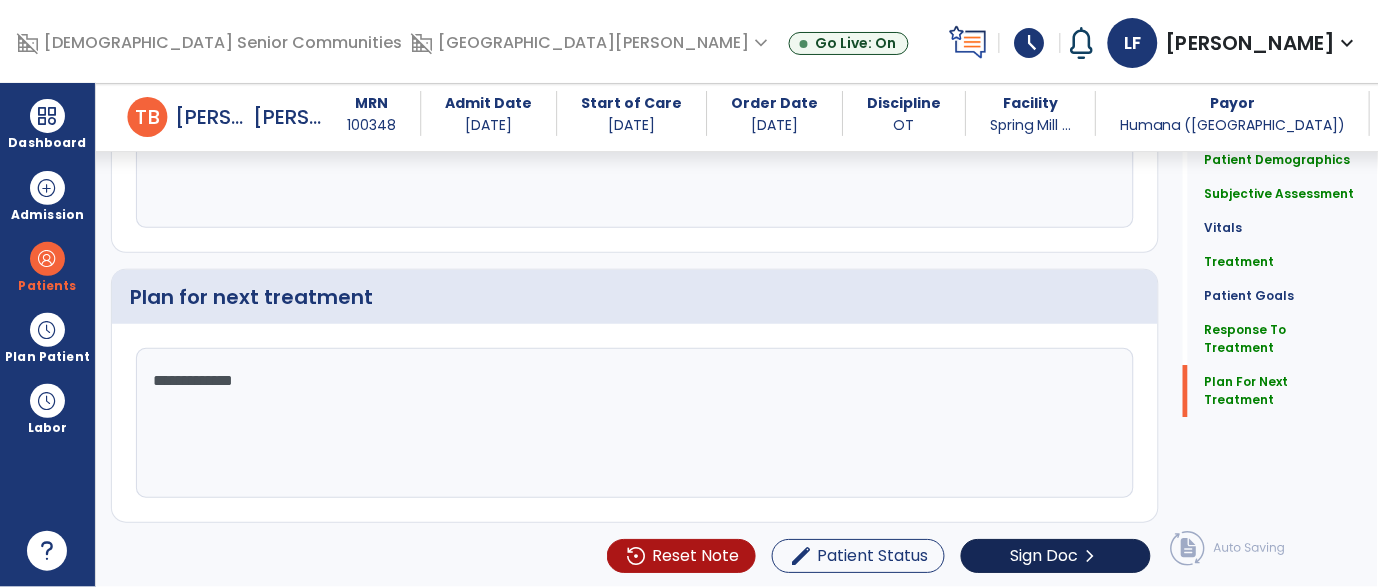 type on "**********" 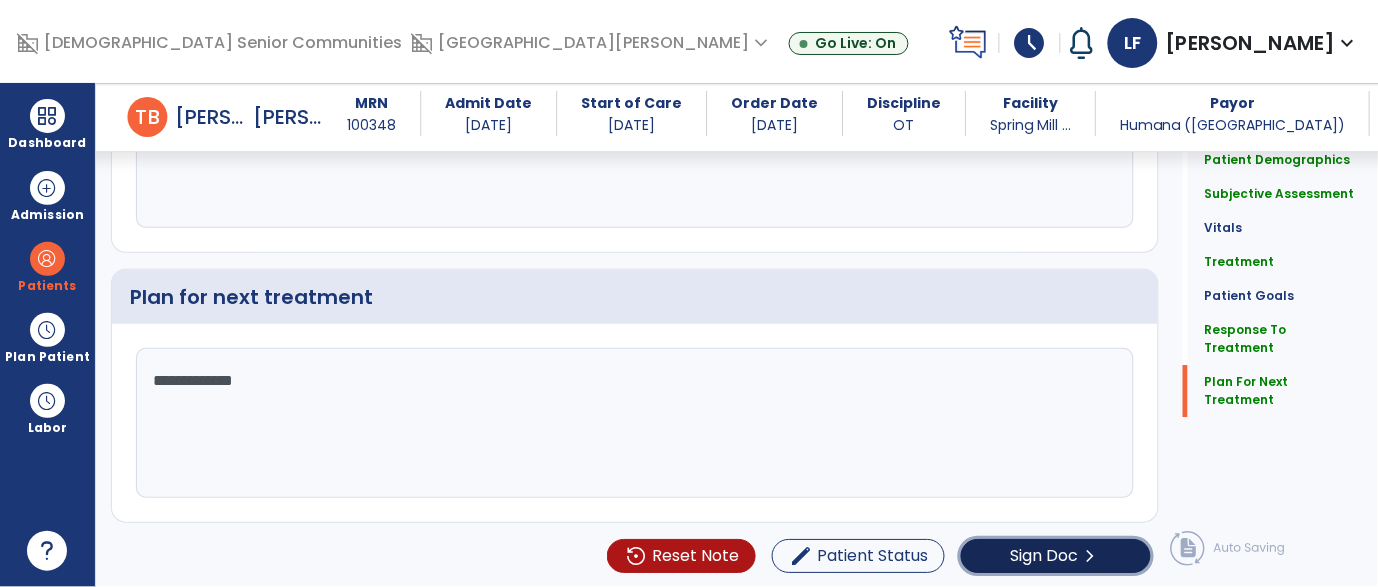 click on "Sign Doc  chevron_right" 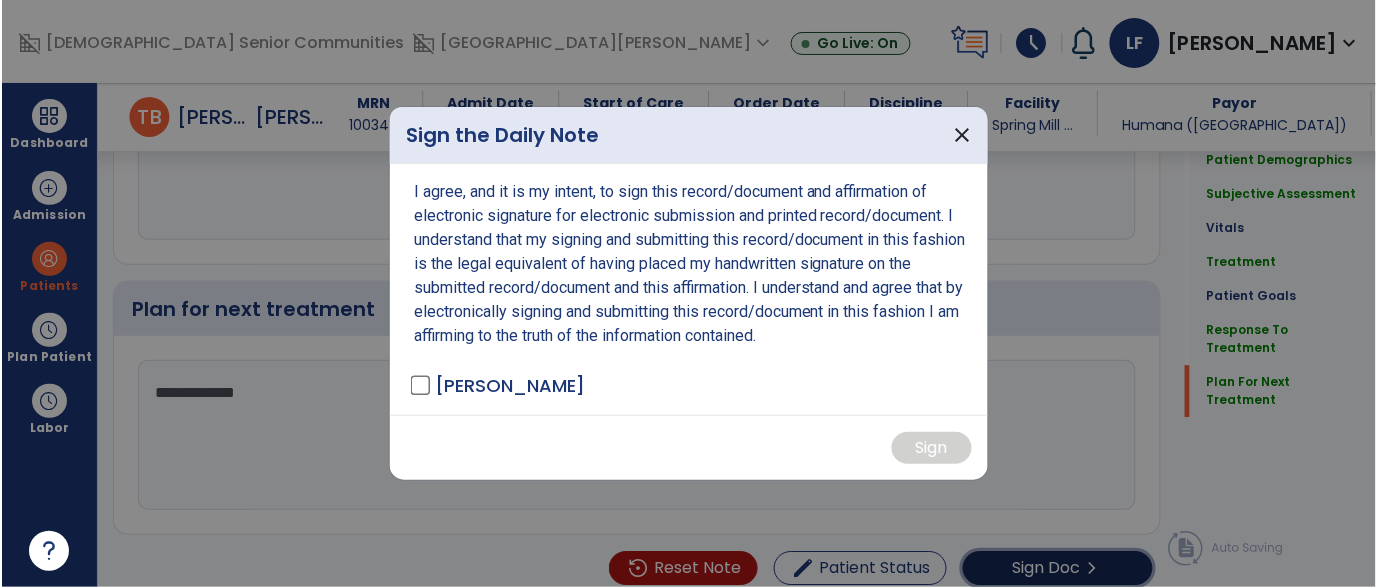 scroll, scrollTop: 4332, scrollLeft: 0, axis: vertical 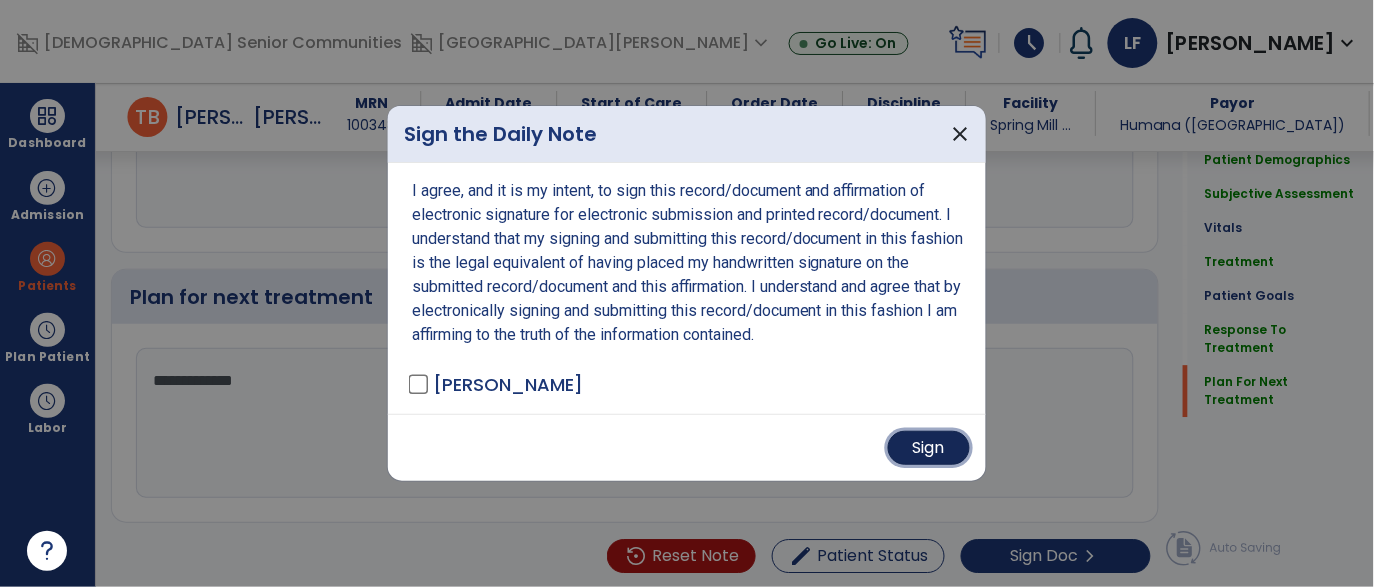 click on "Sign" at bounding box center [929, 448] 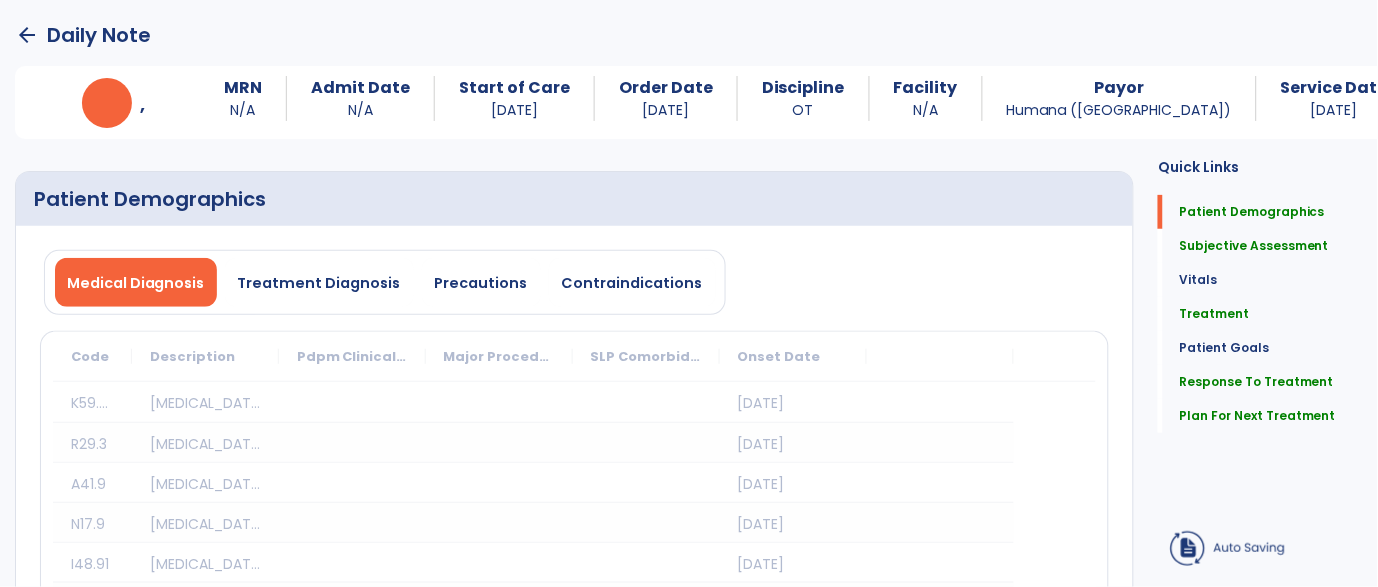 scroll, scrollTop: 0, scrollLeft: 0, axis: both 